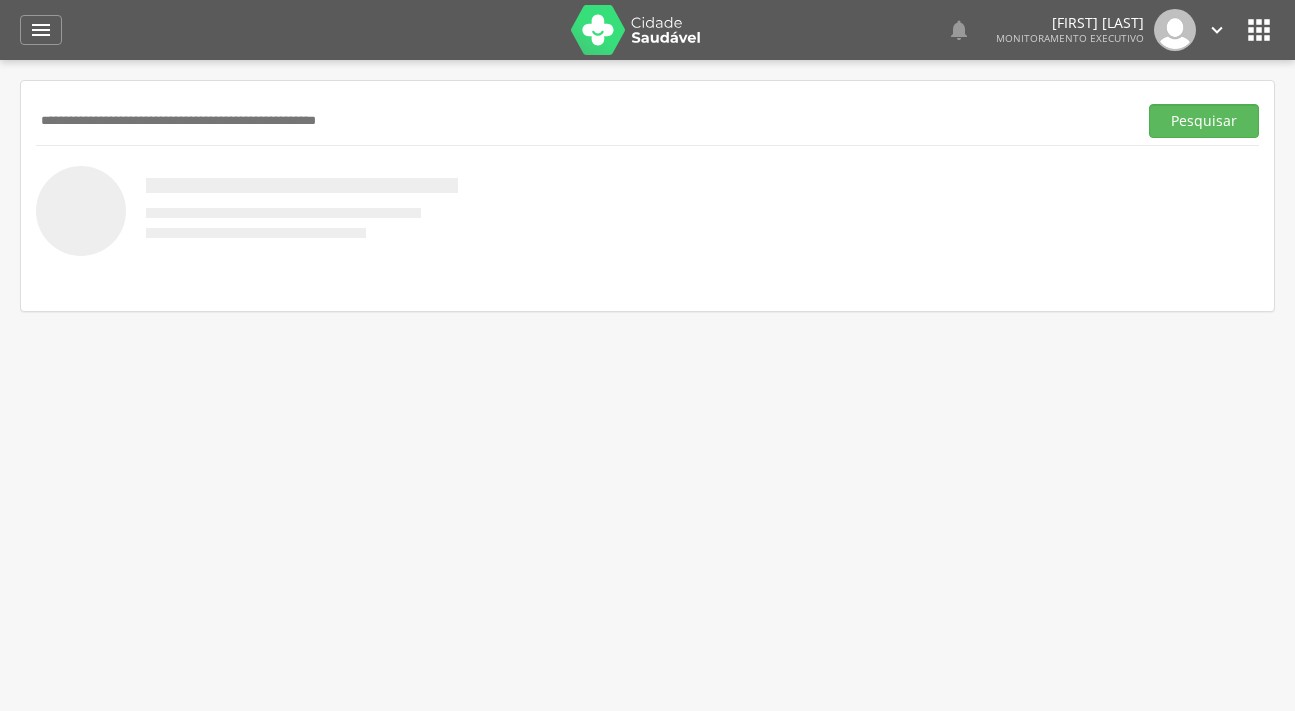 scroll, scrollTop: 0, scrollLeft: 0, axis: both 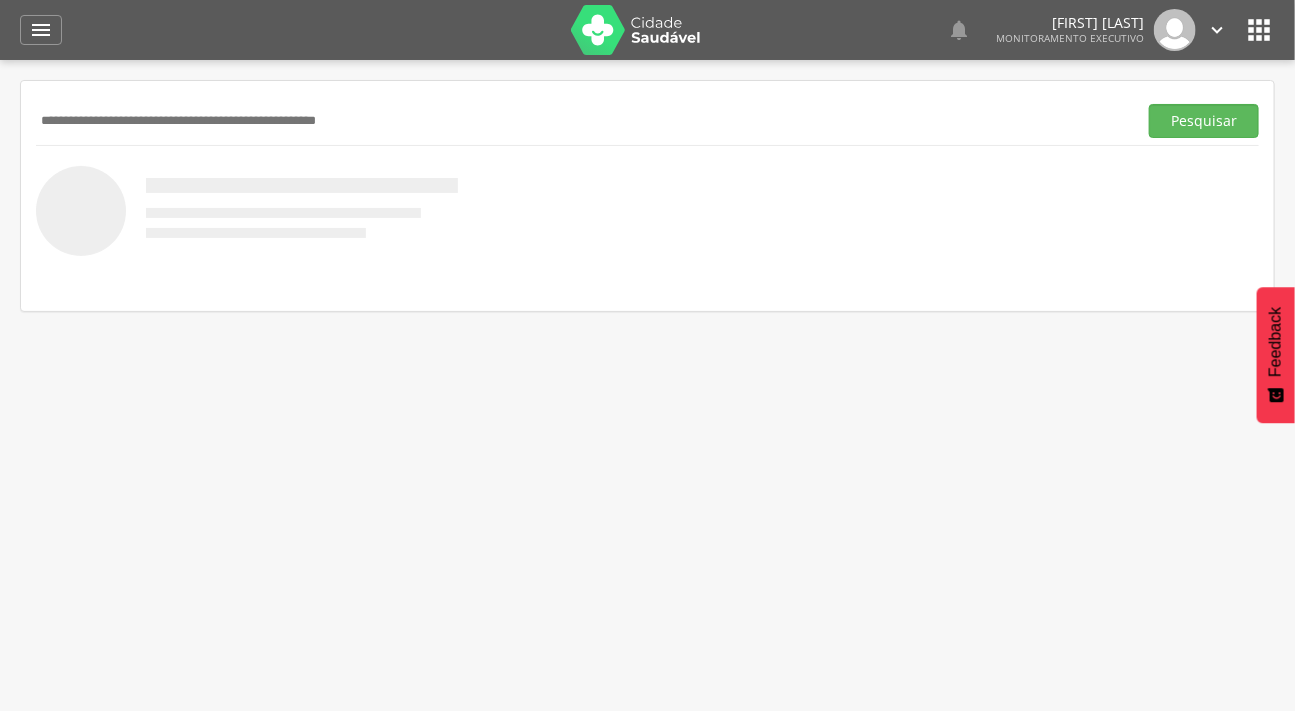 click at bounding box center (582, 121) 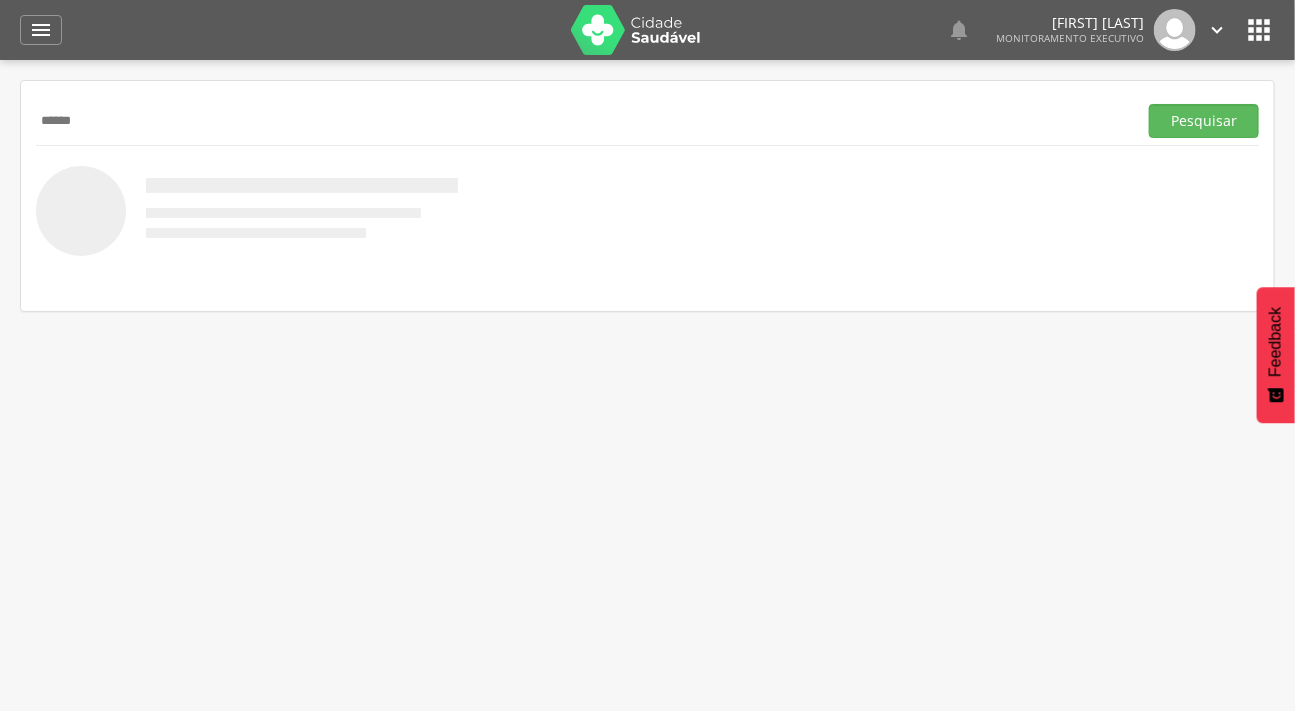 type on "******" 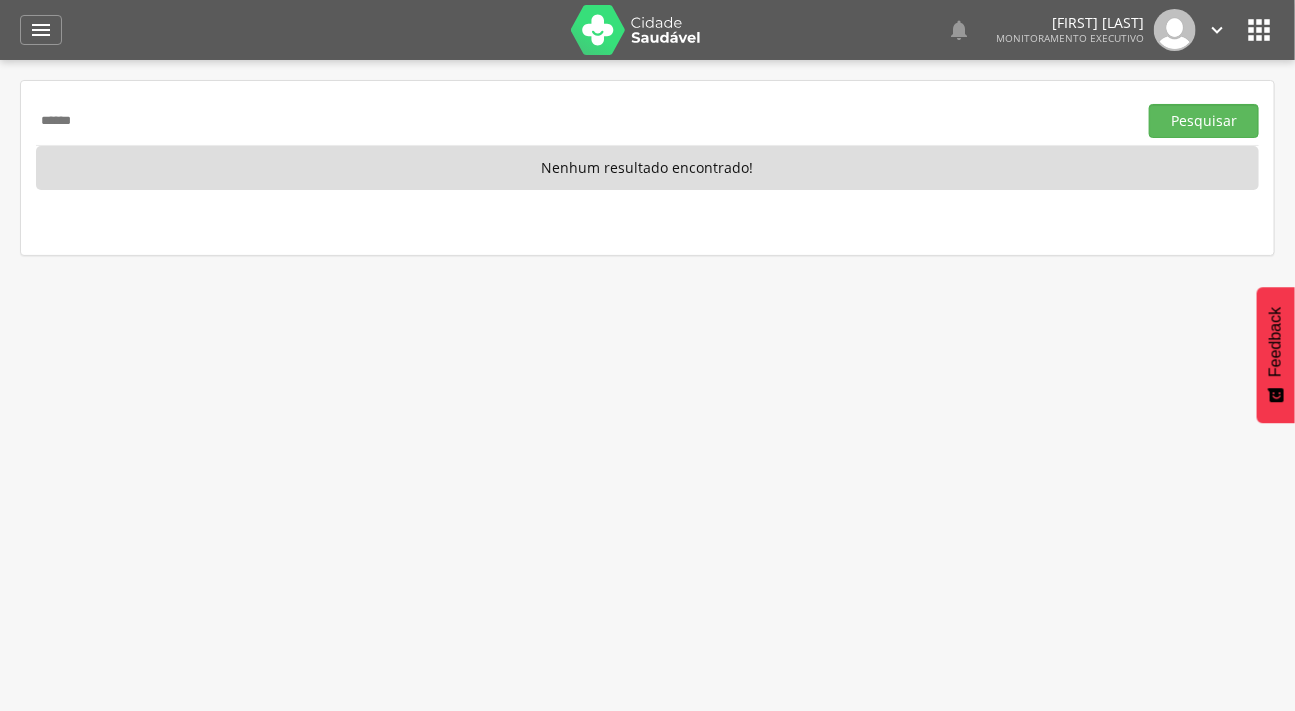 drag, startPoint x: 108, startPoint y: 119, endPoint x: 9, endPoint y: 120, distance: 99.00505 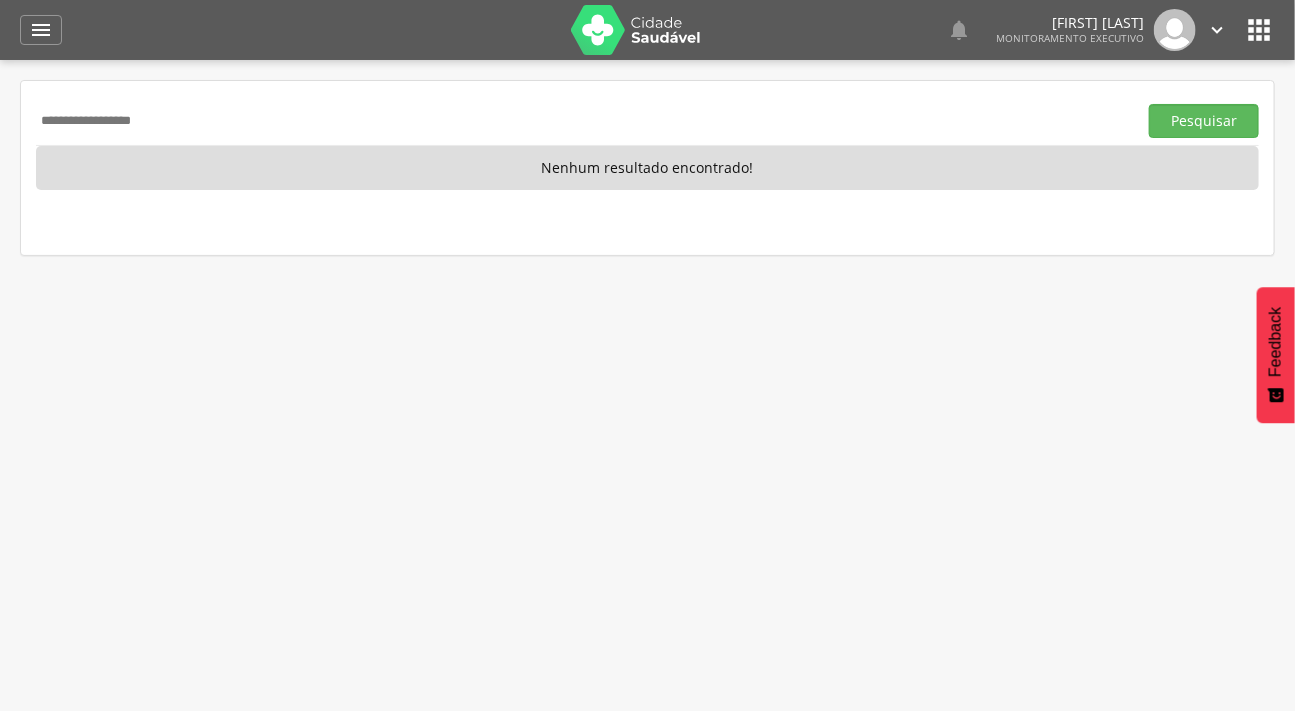 type on "**********" 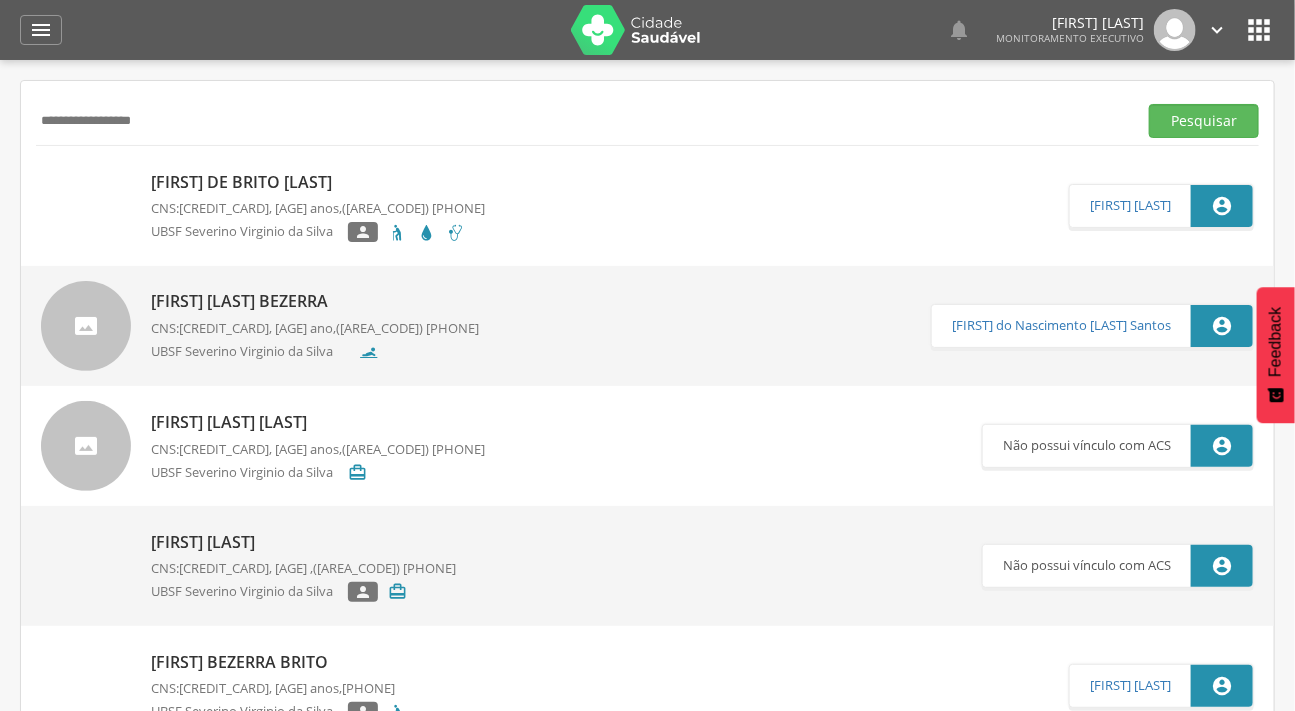 click at bounding box center (41, 172) 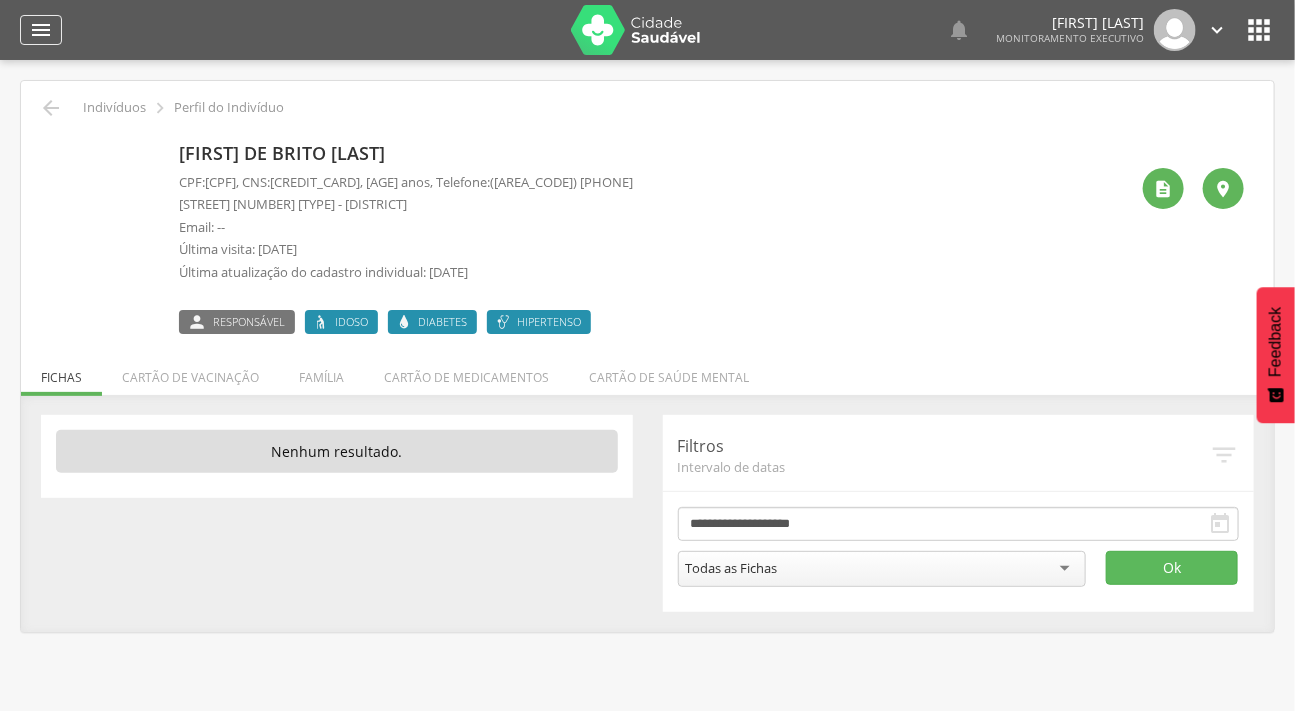click on "" at bounding box center [41, 30] 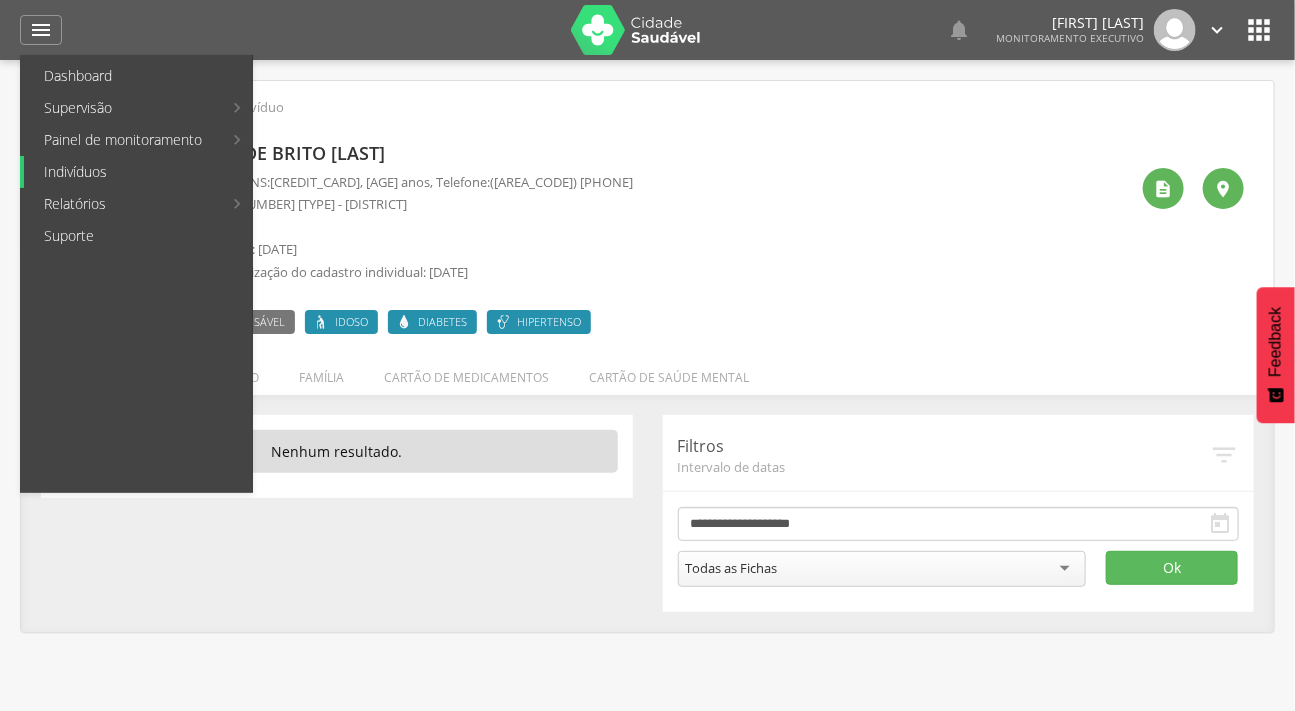 click on "Indivíduos" at bounding box center [138, 172] 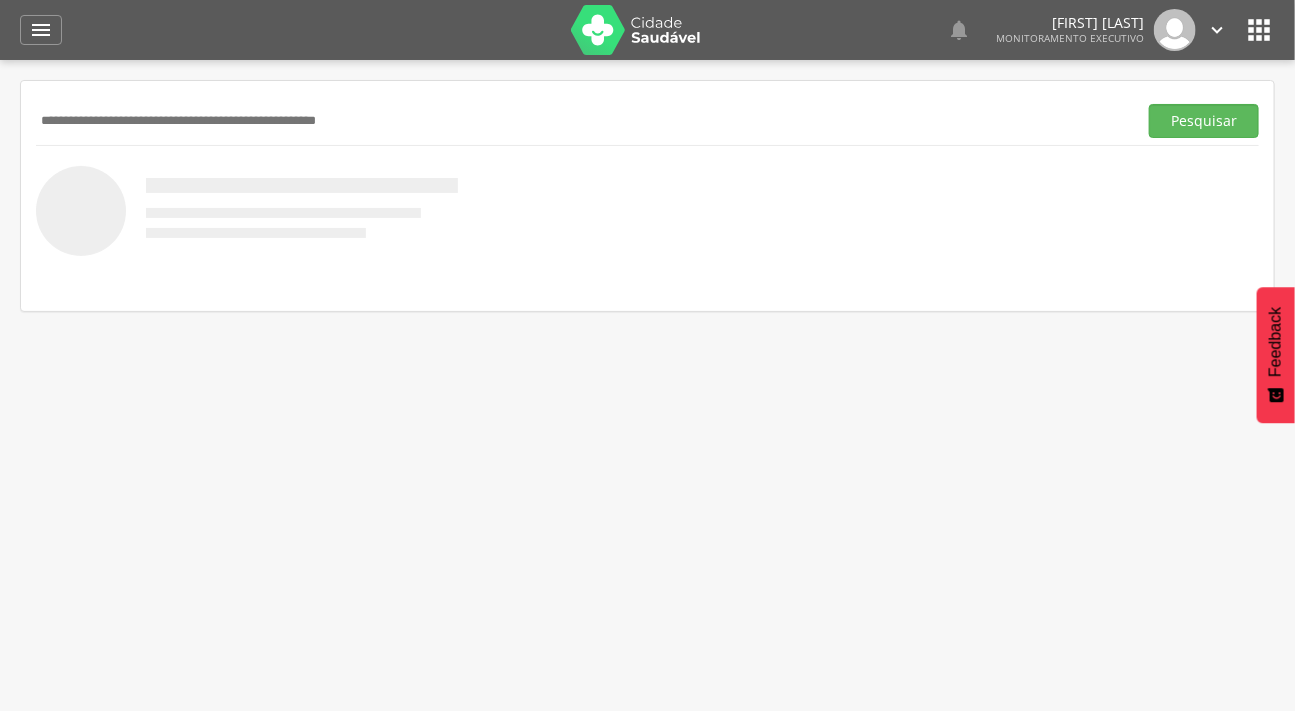 click at bounding box center (582, 121) 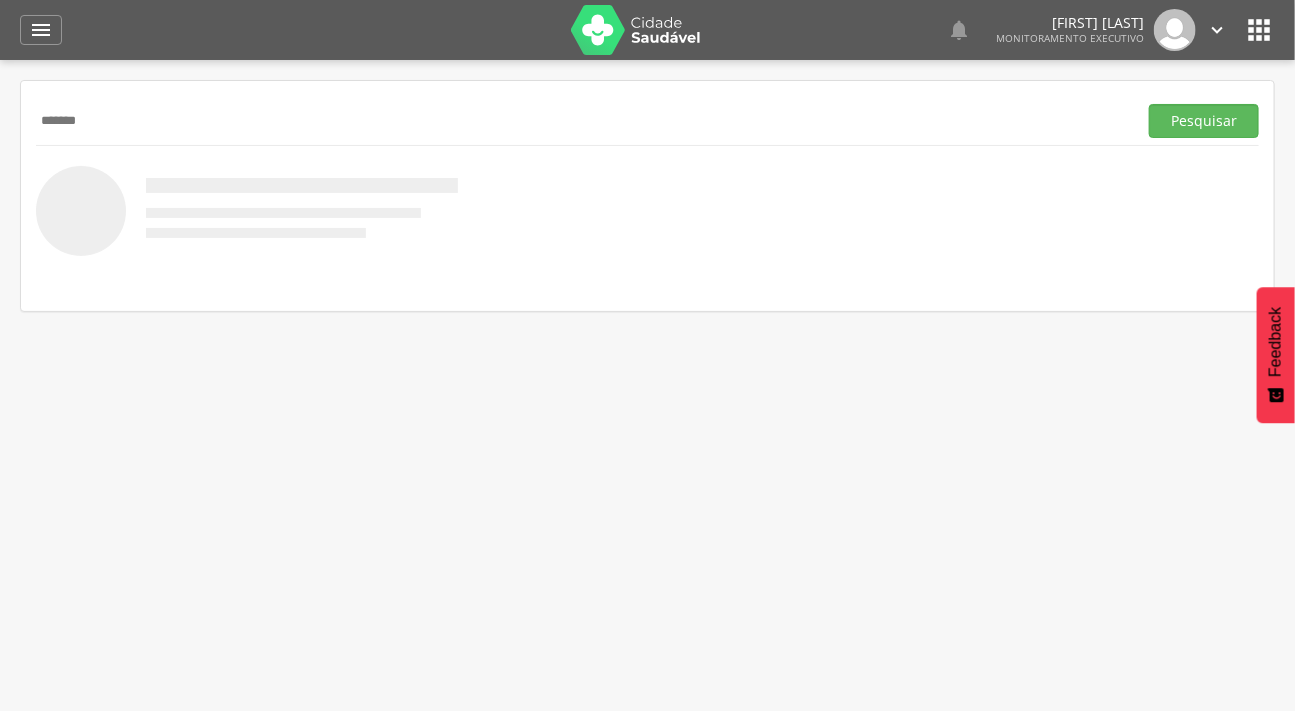 type on "******" 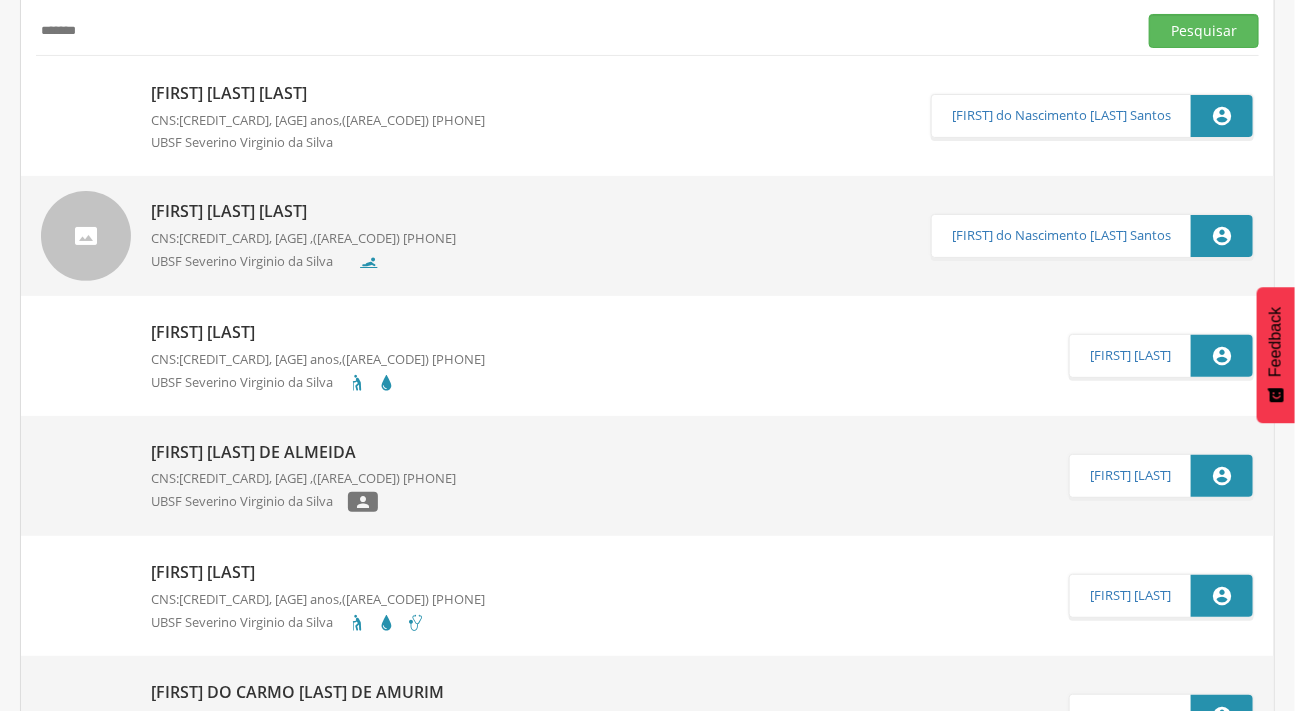 click at bounding box center (41, 442) 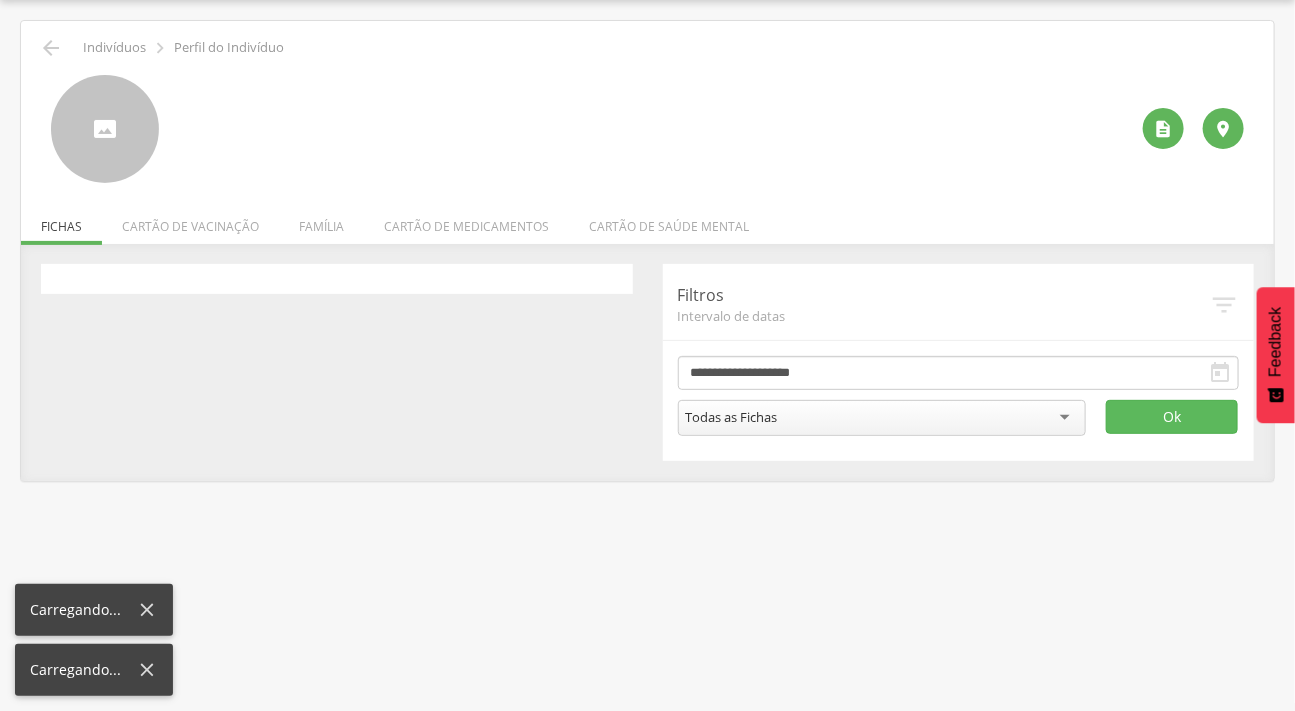 scroll, scrollTop: 60, scrollLeft: 0, axis: vertical 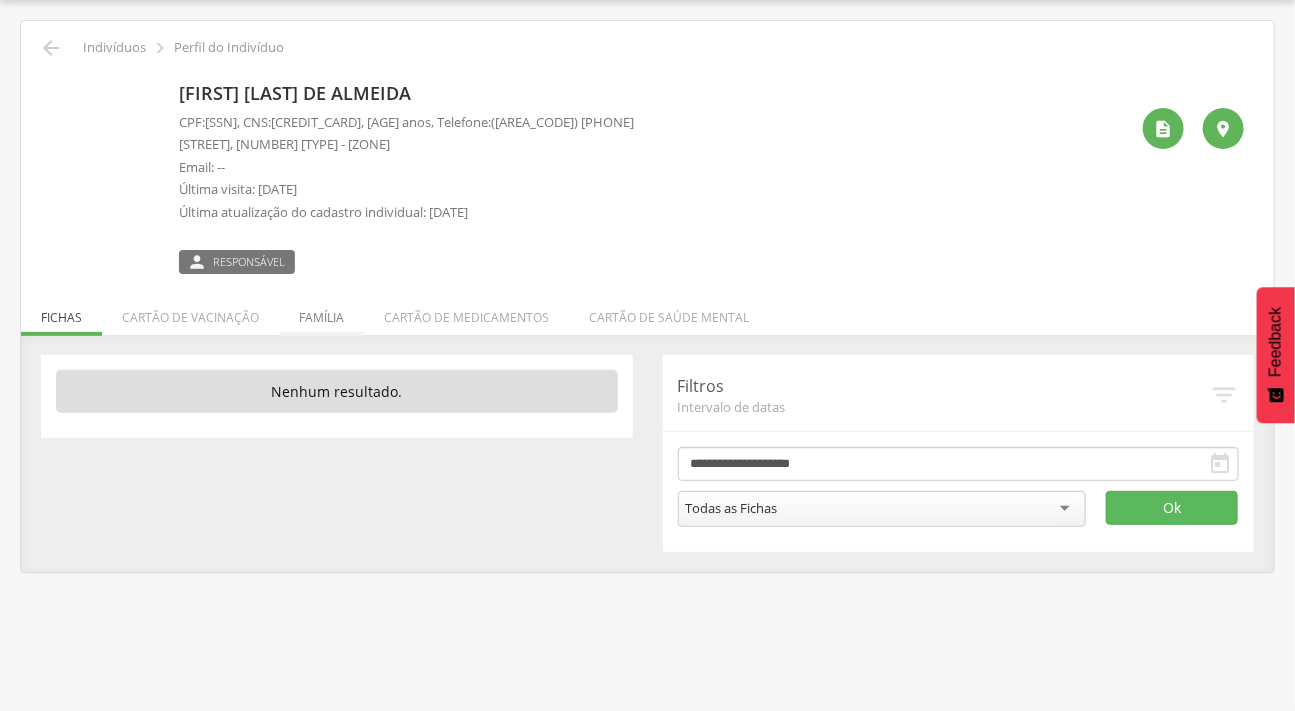 click on "Família" at bounding box center [321, 312] 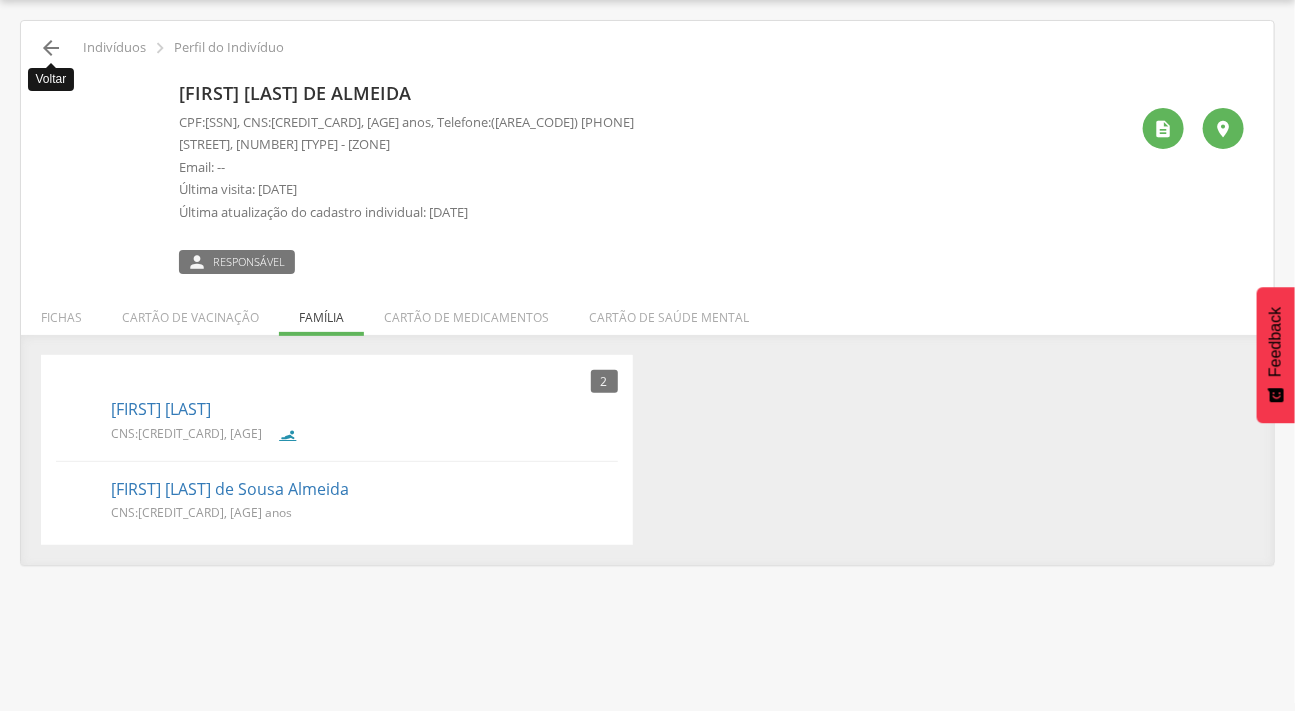 click on "" at bounding box center [51, 48] 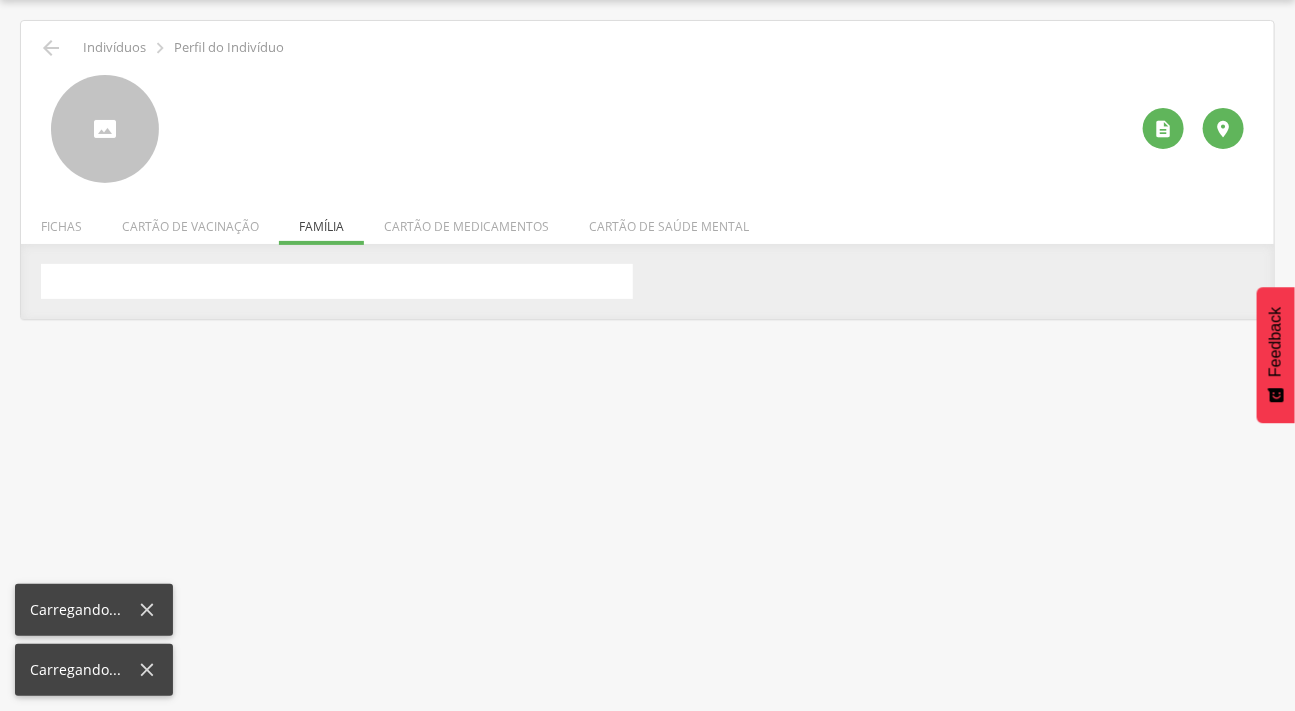 scroll, scrollTop: 0, scrollLeft: 0, axis: both 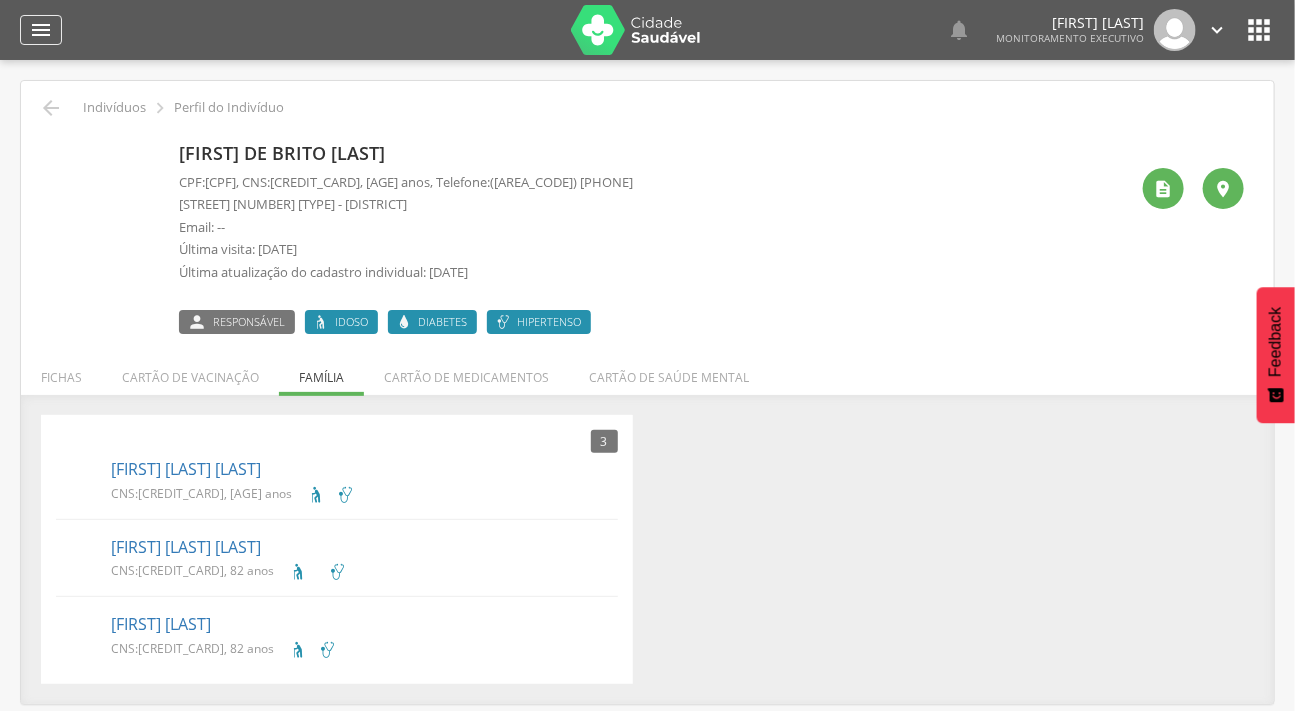 click on "" at bounding box center [41, 30] 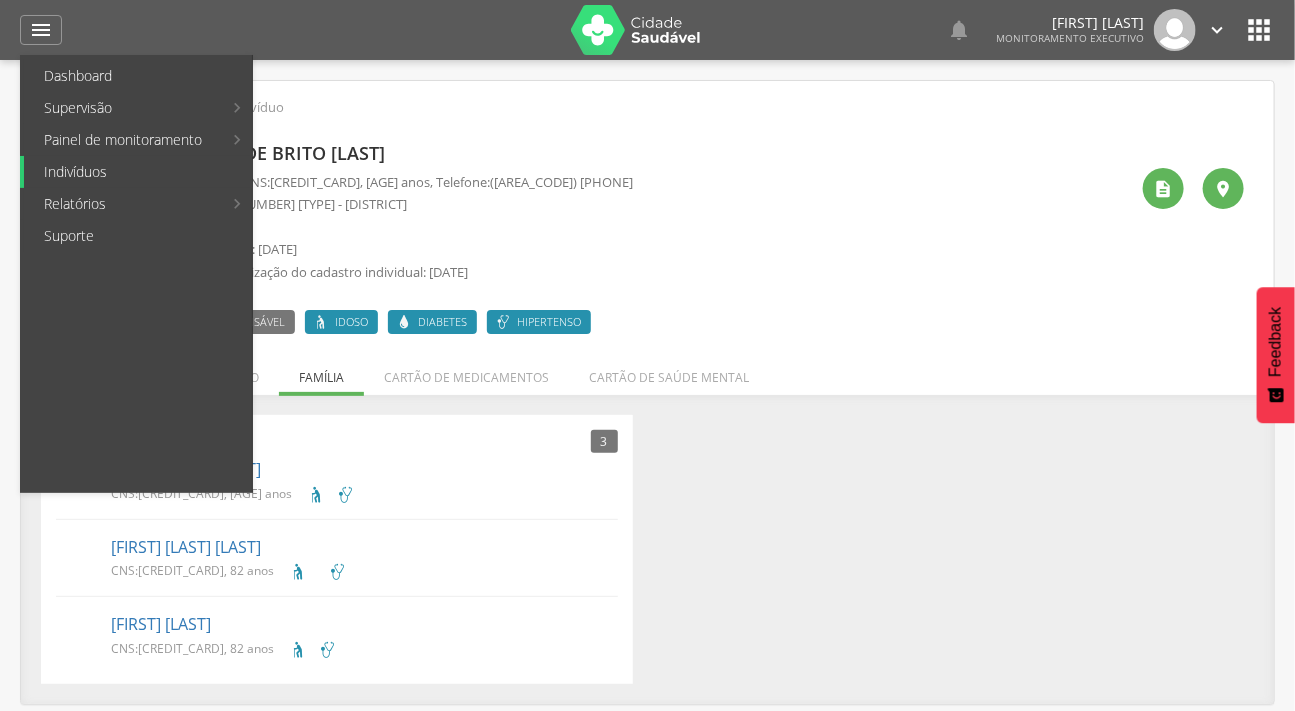 click on "Indivíduos" at bounding box center (138, 172) 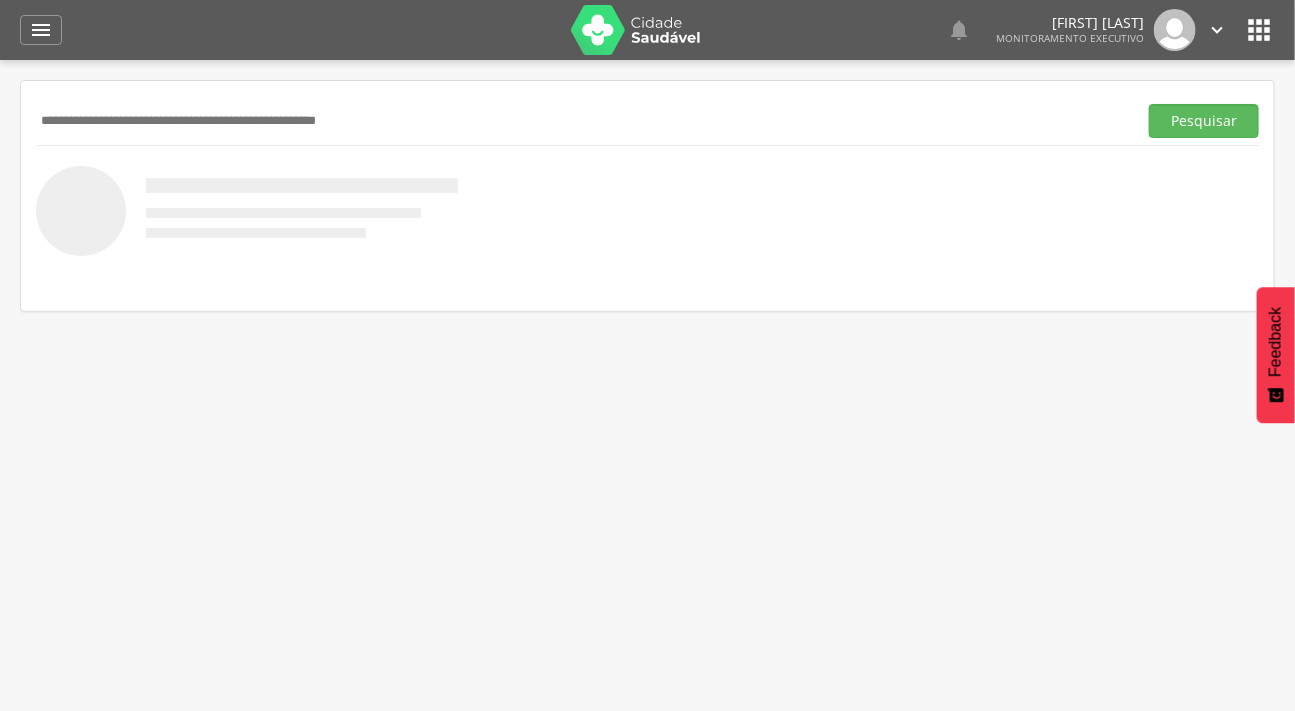 click at bounding box center (582, 121) 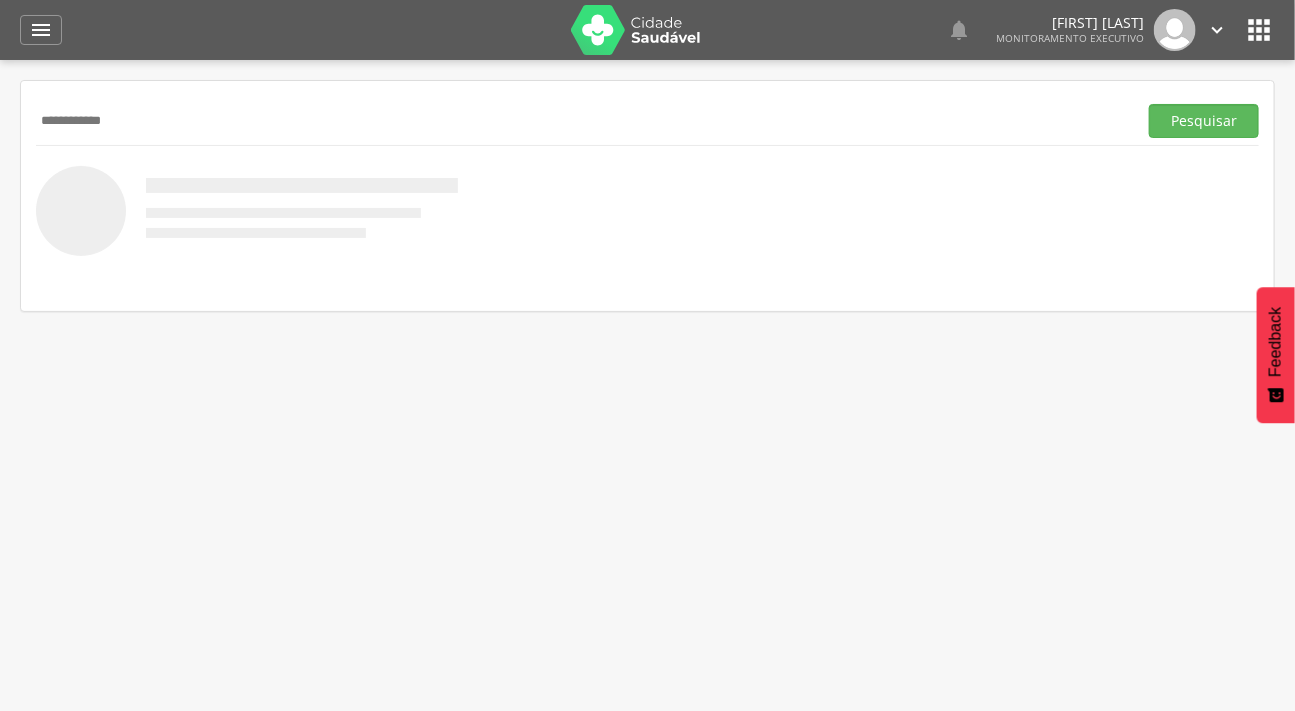 type on "**********" 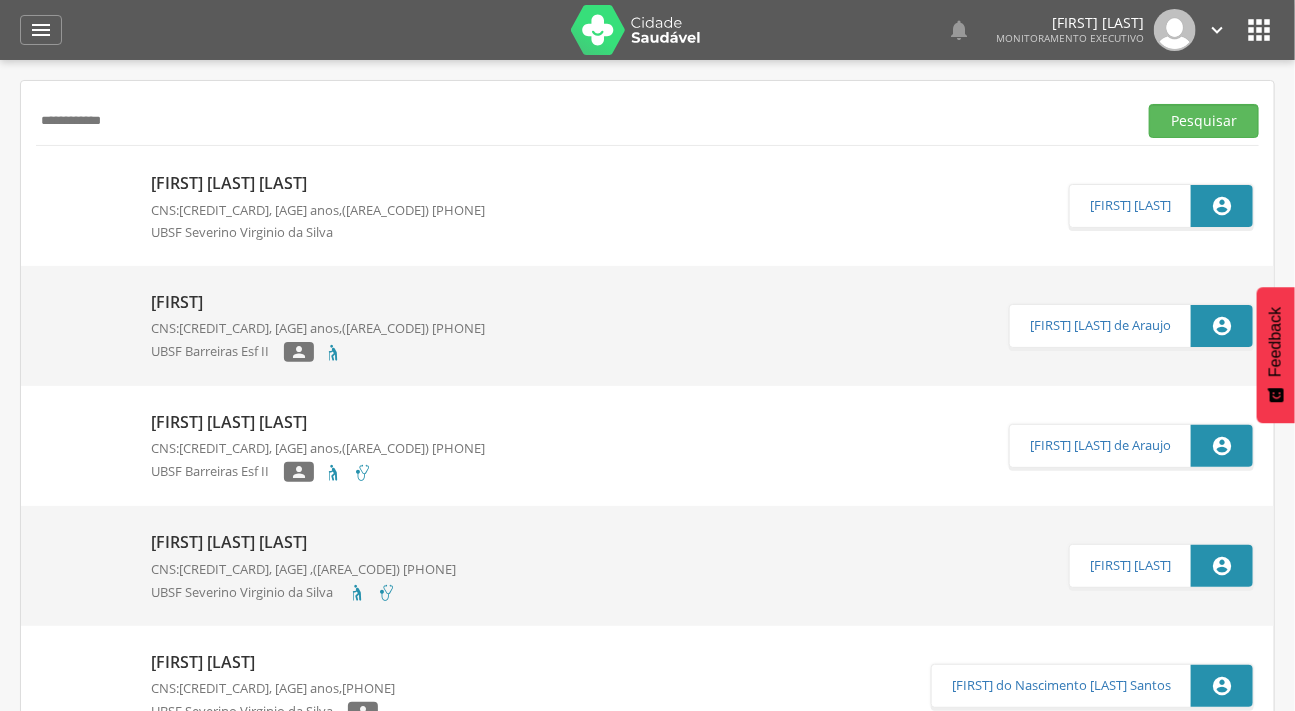drag, startPoint x: 151, startPoint y: 127, endPoint x: 5, endPoint y: 129, distance: 146.0137 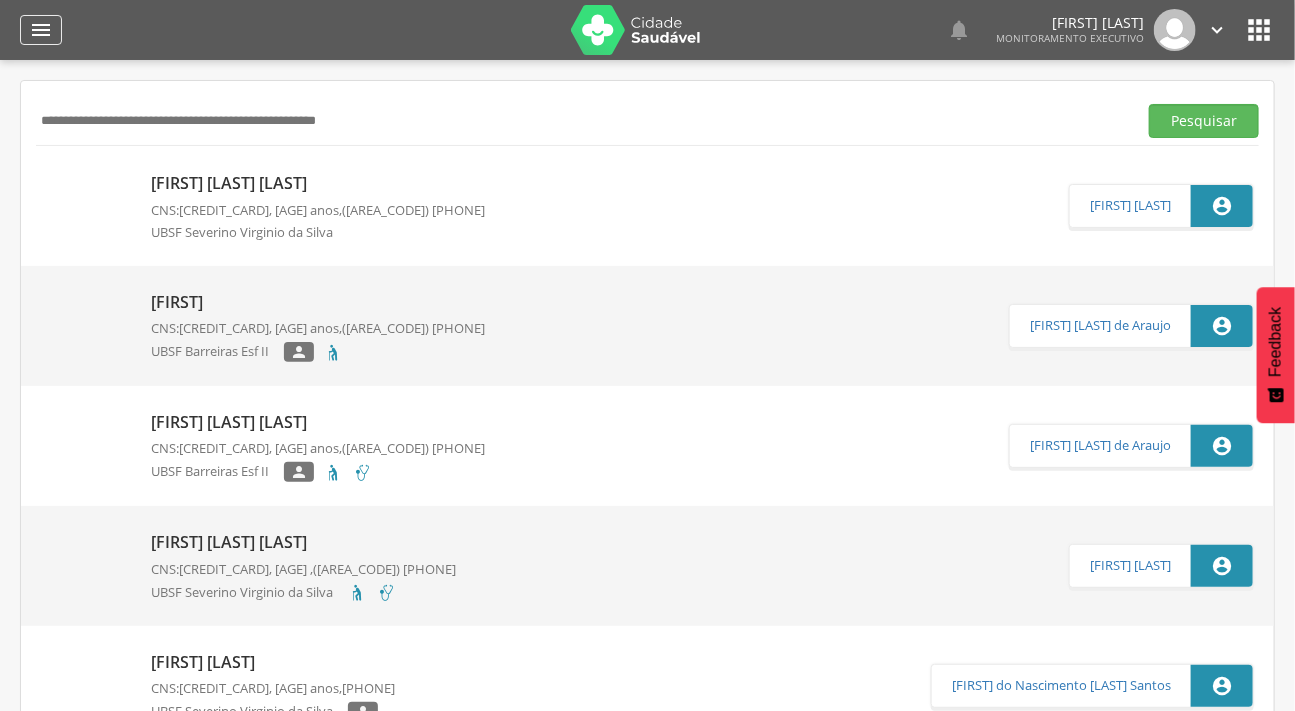 click on "" at bounding box center (41, 30) 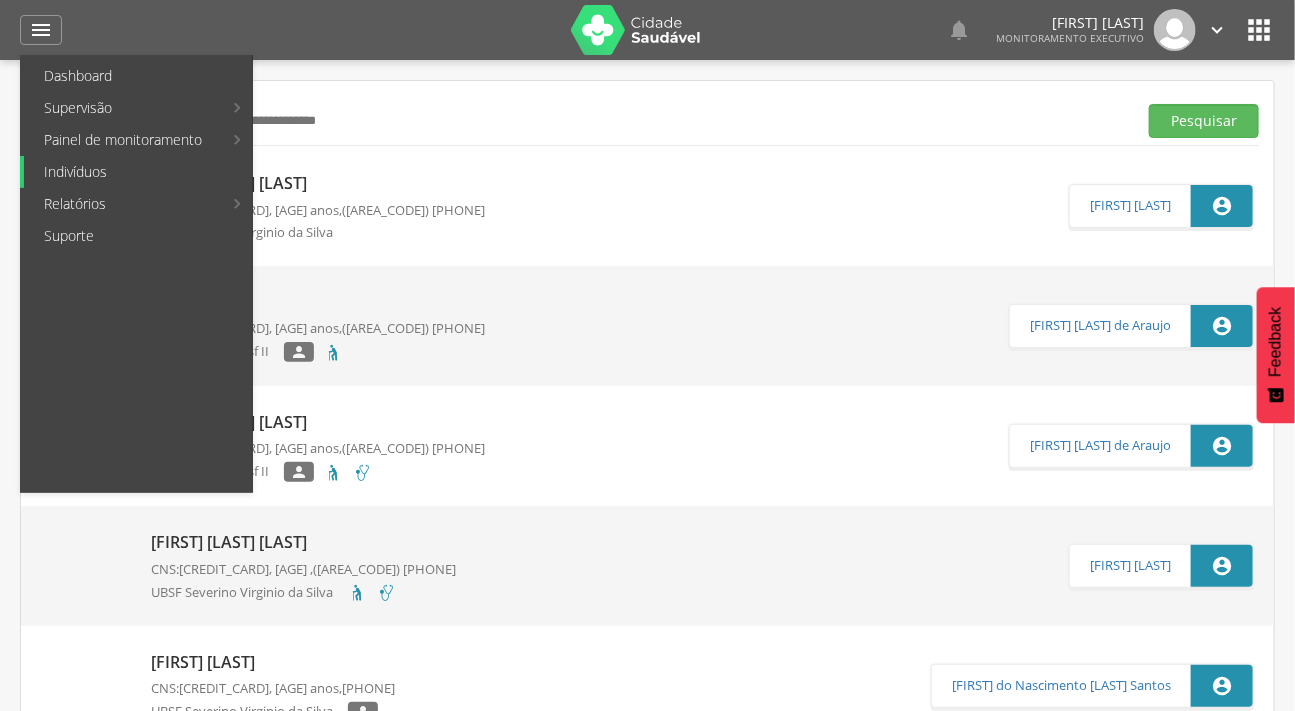 click on "Indivíduos" at bounding box center [138, 172] 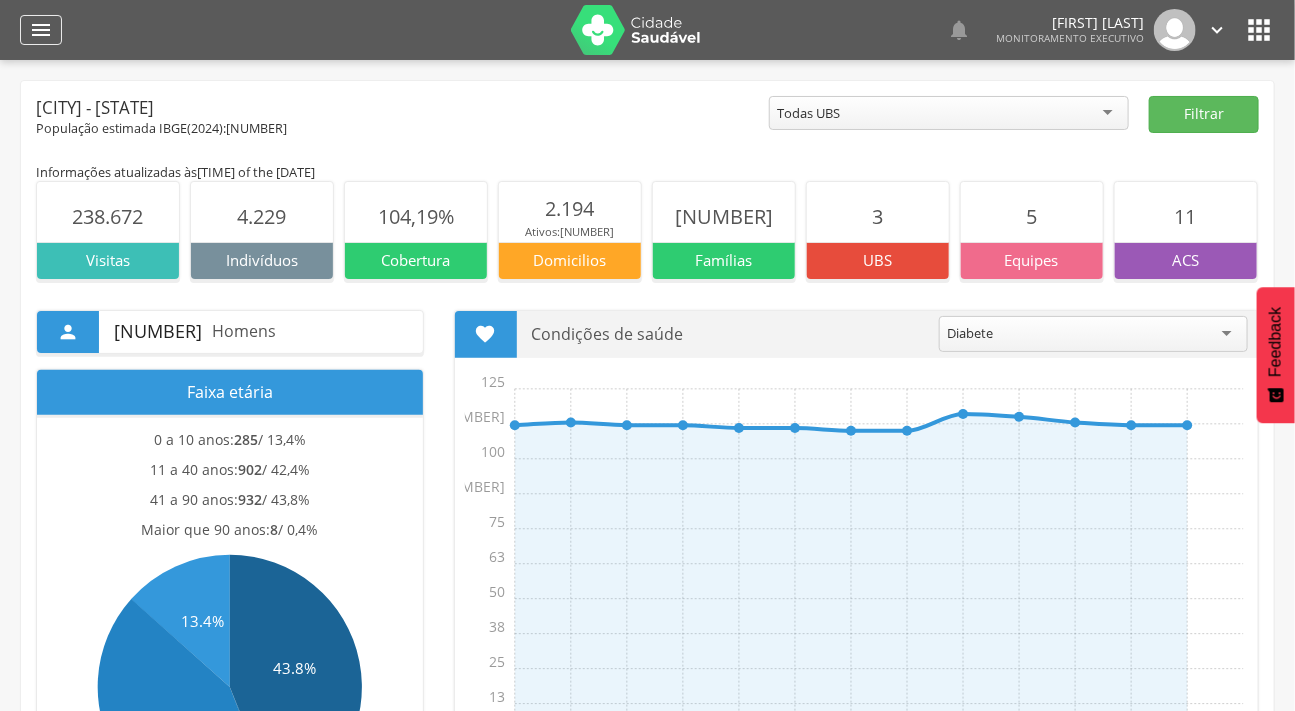 click on "" at bounding box center [41, 30] 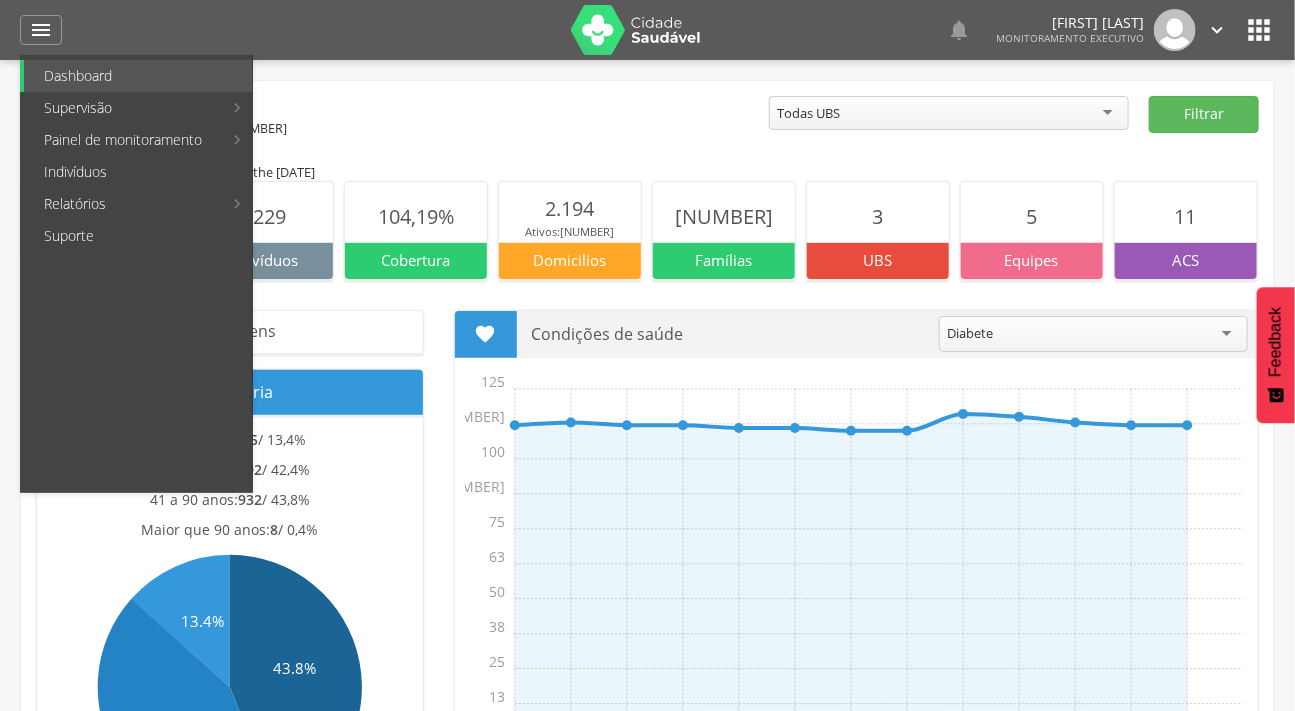 click on "Indivíduos" at bounding box center [138, 172] 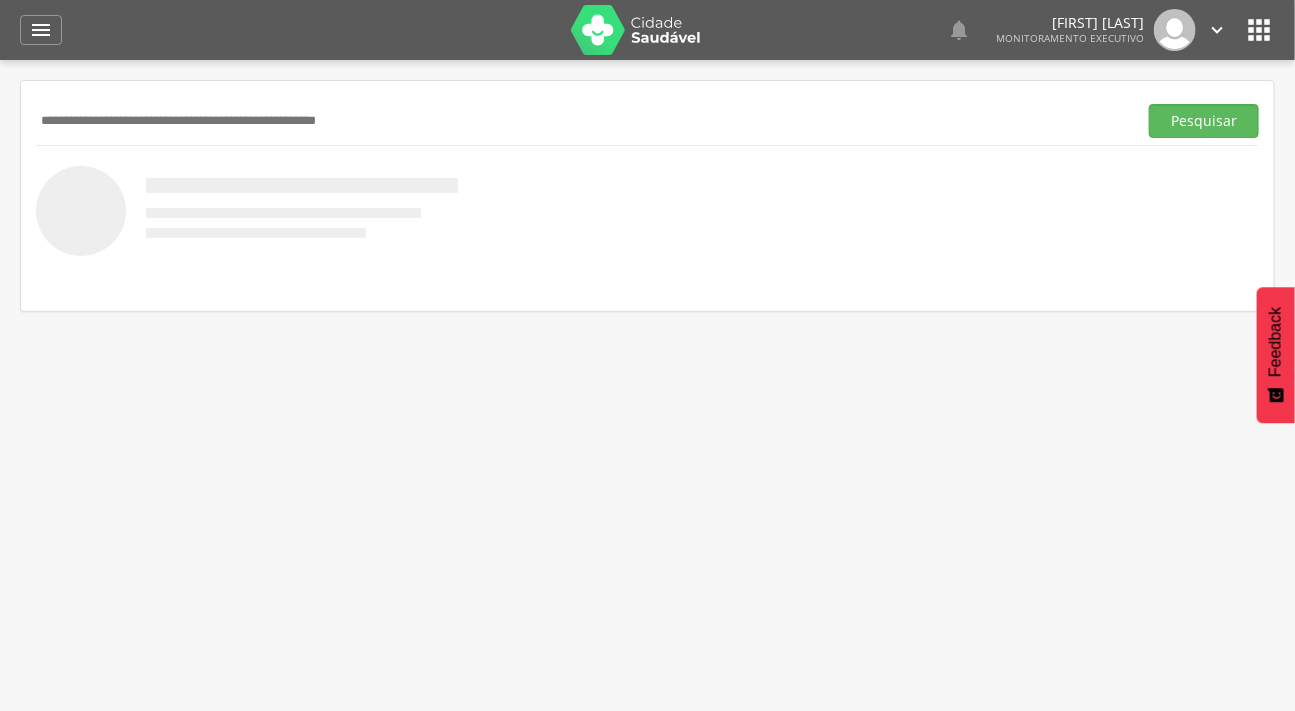 click at bounding box center (582, 121) 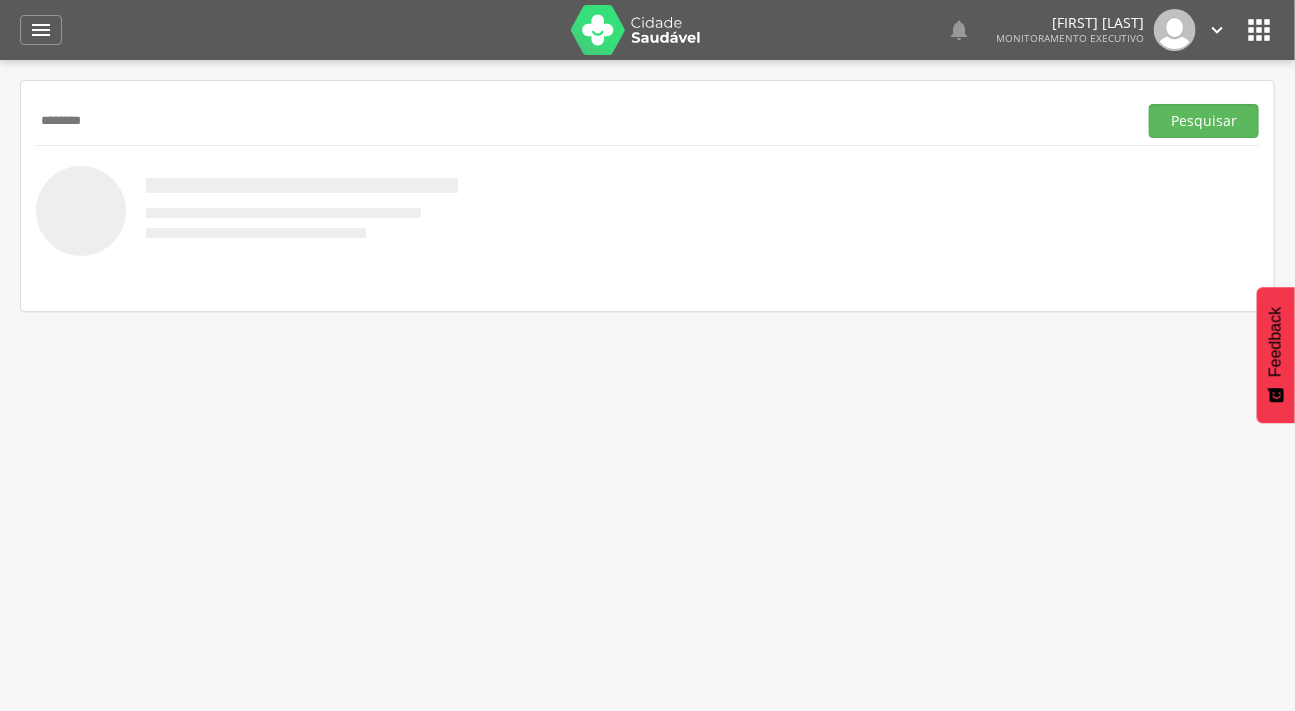 type on "********" 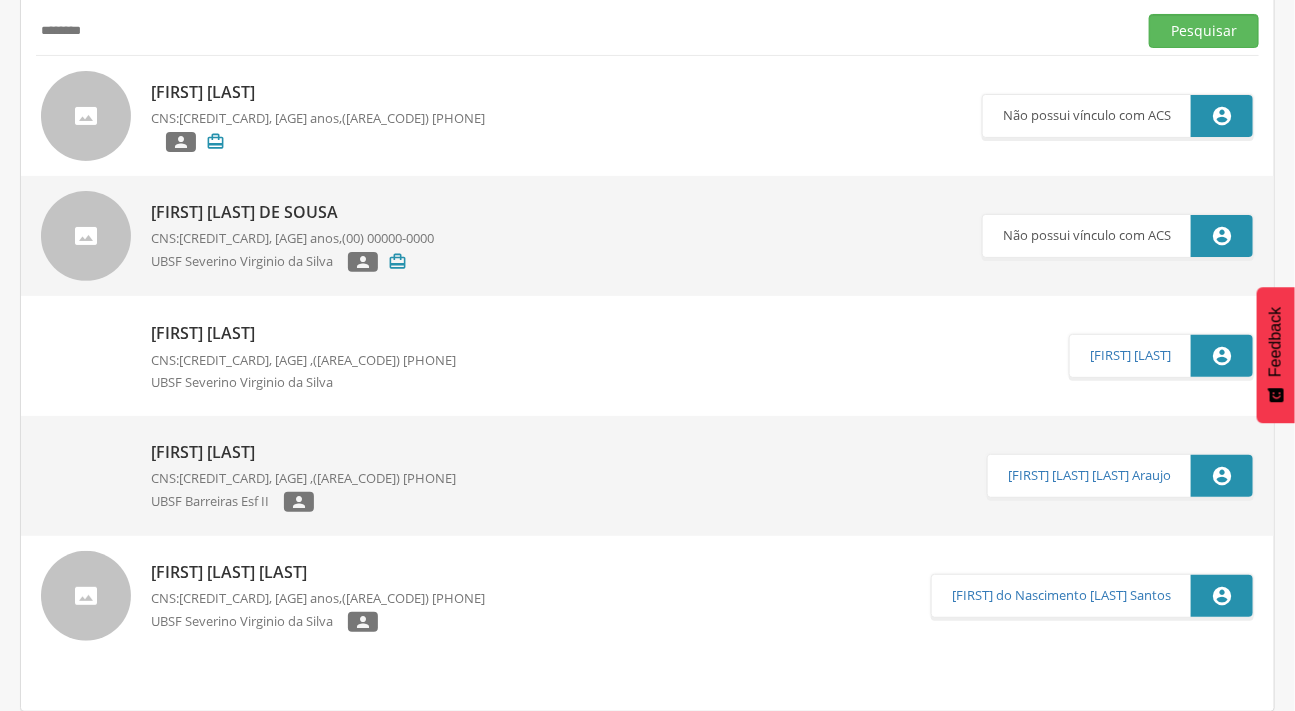 scroll, scrollTop: 0, scrollLeft: 0, axis: both 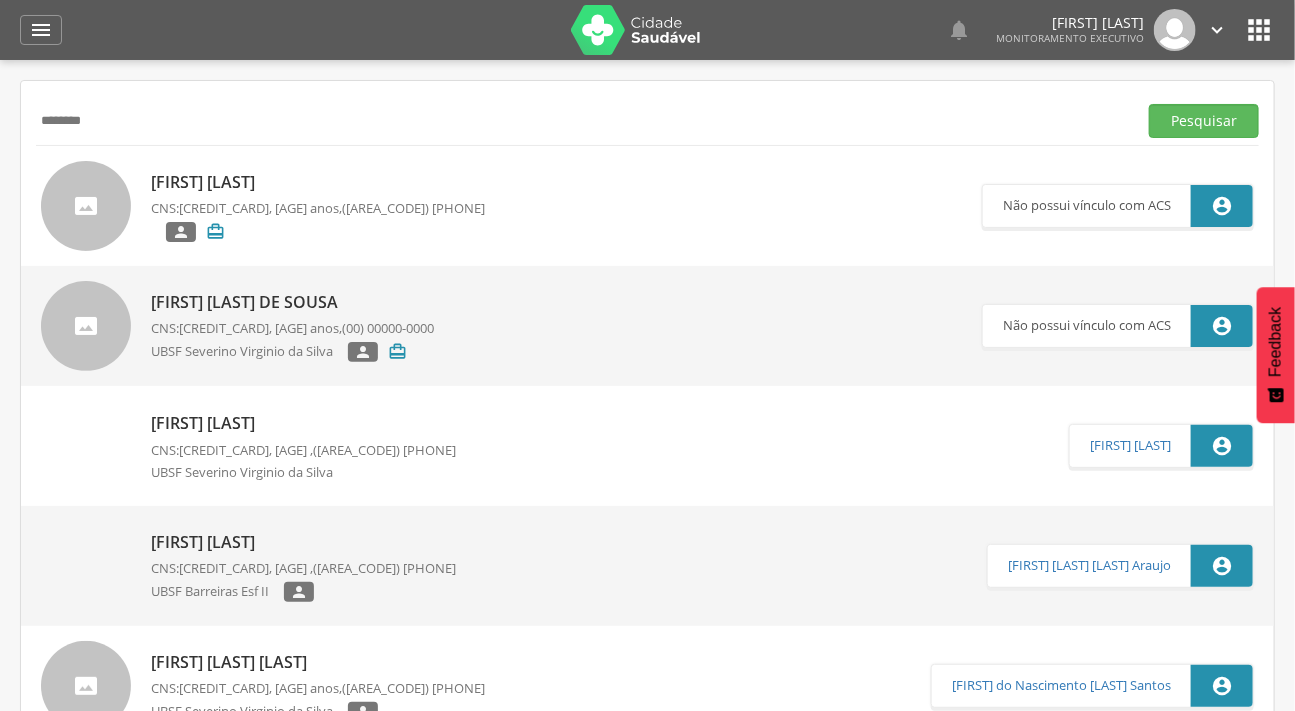 click on "********" at bounding box center [582, 121] 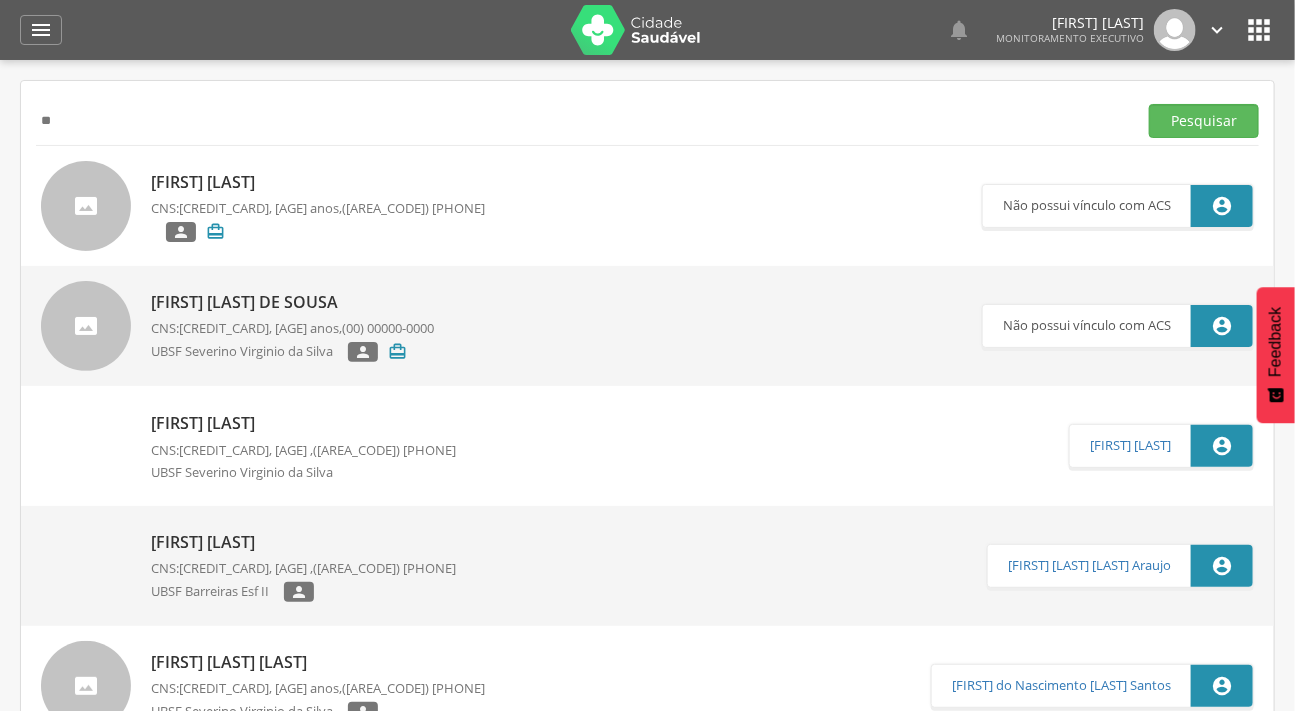 type on "*" 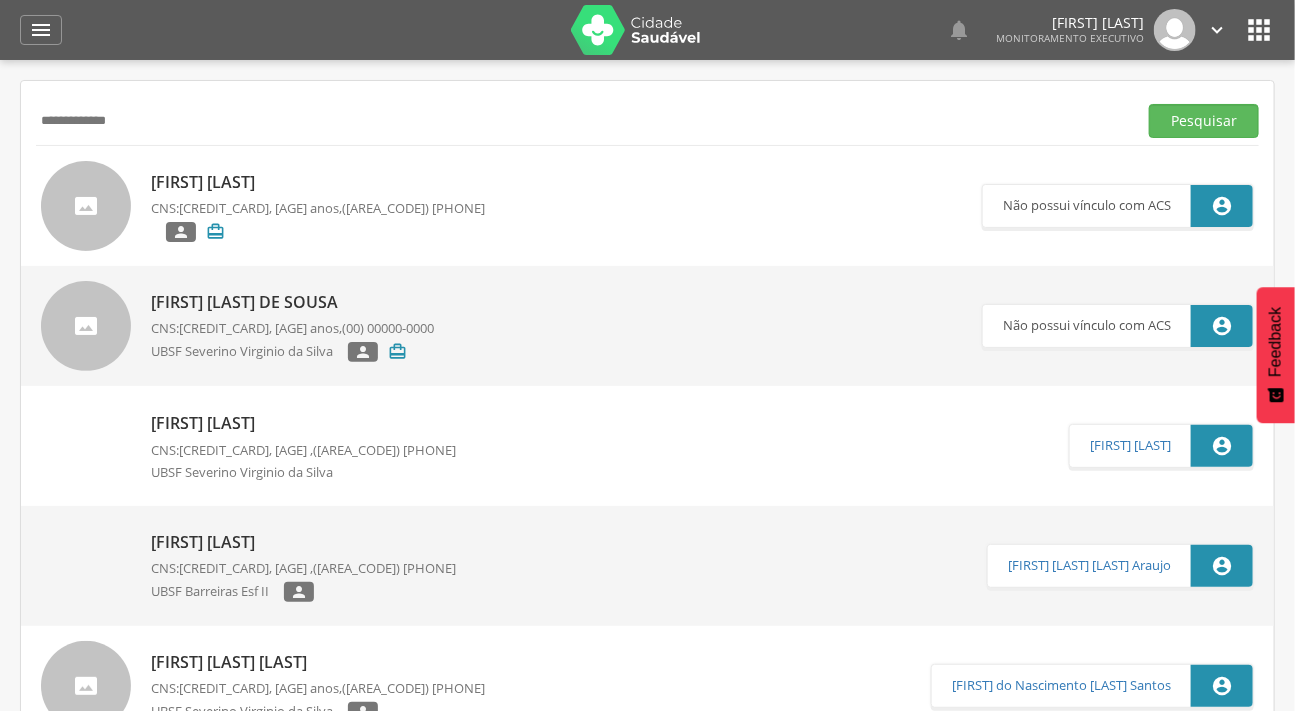 type on "********" 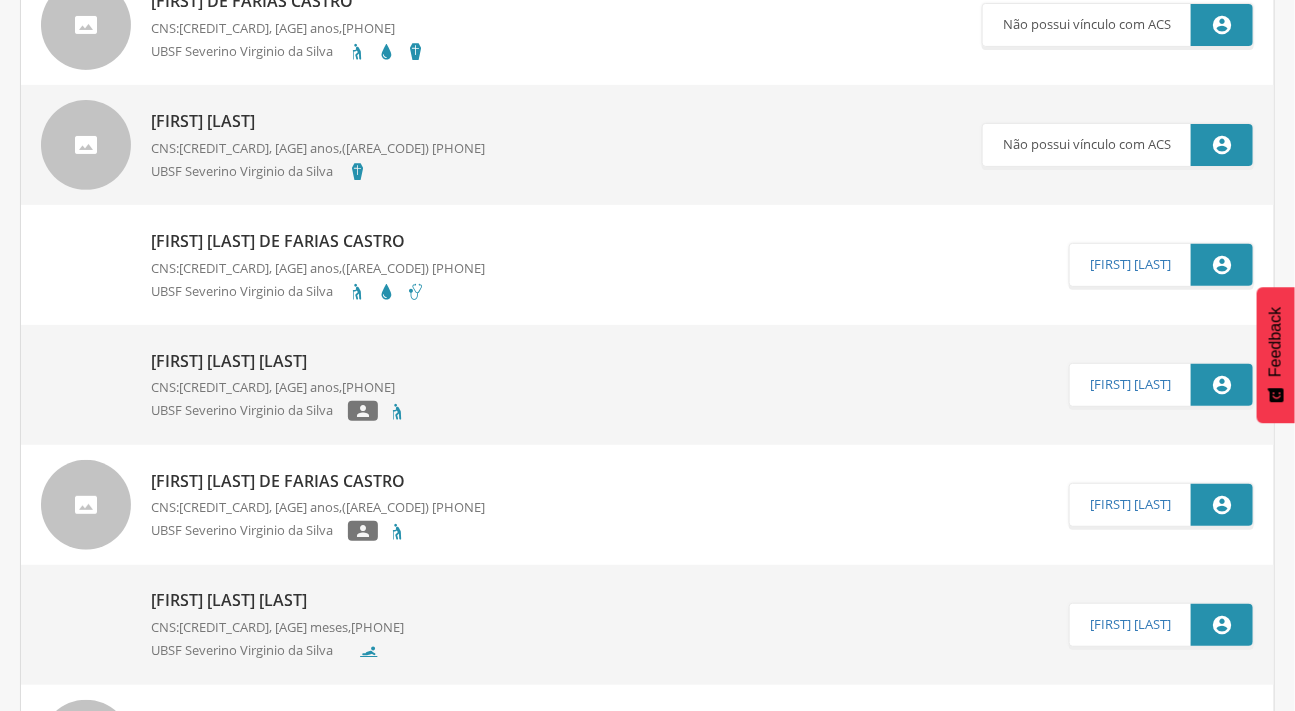 scroll, scrollTop: 0, scrollLeft: 0, axis: both 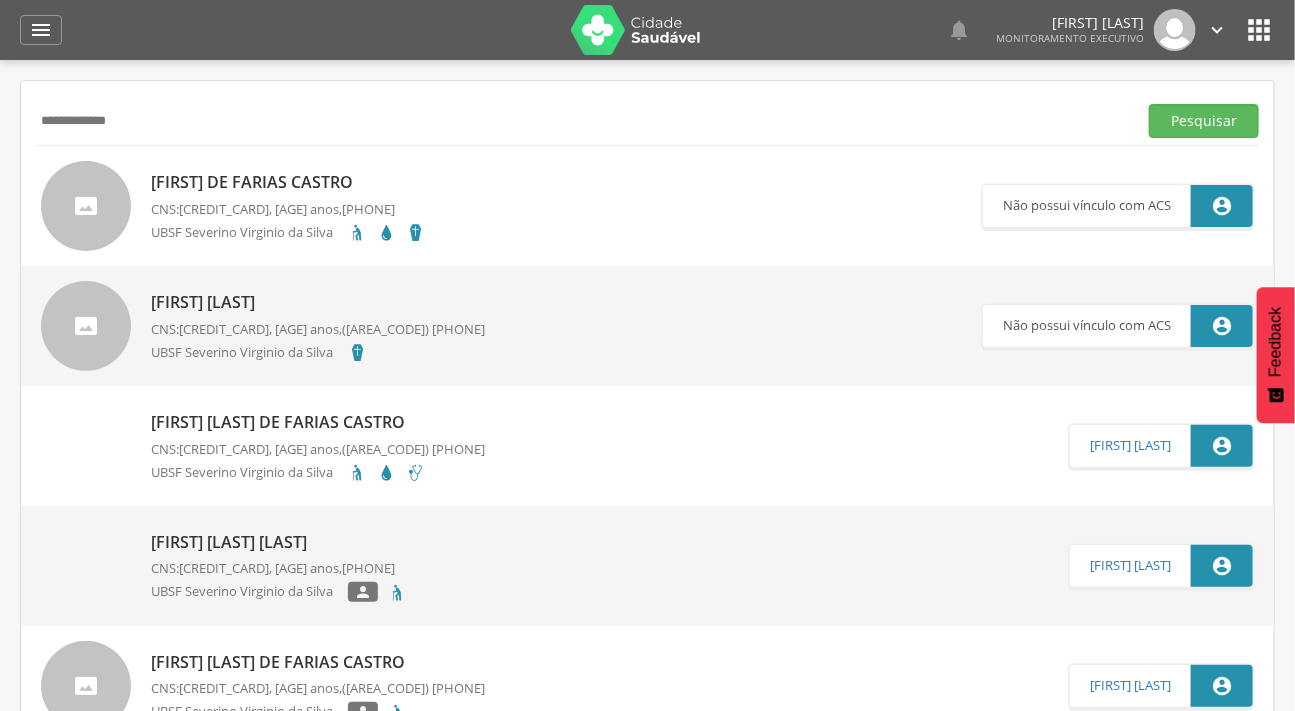 drag, startPoint x: 144, startPoint y: 136, endPoint x: 43, endPoint y: 123, distance: 101.8332 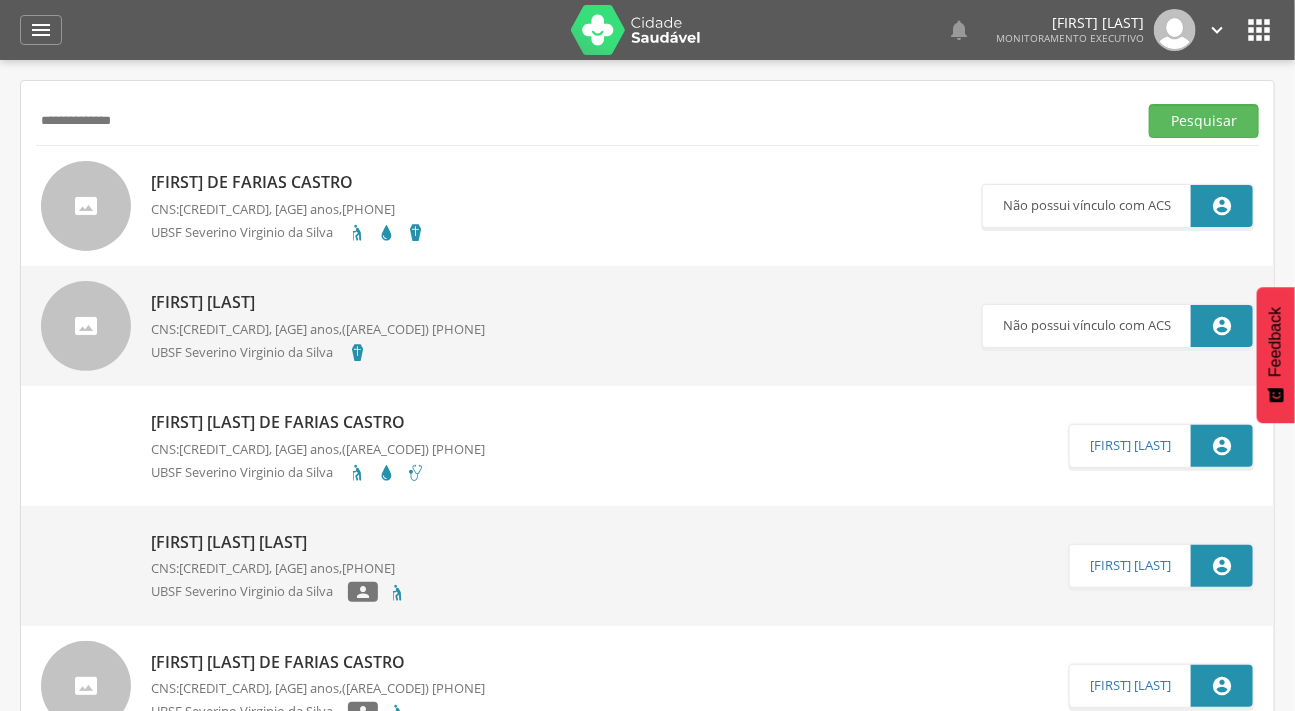 type on "**********" 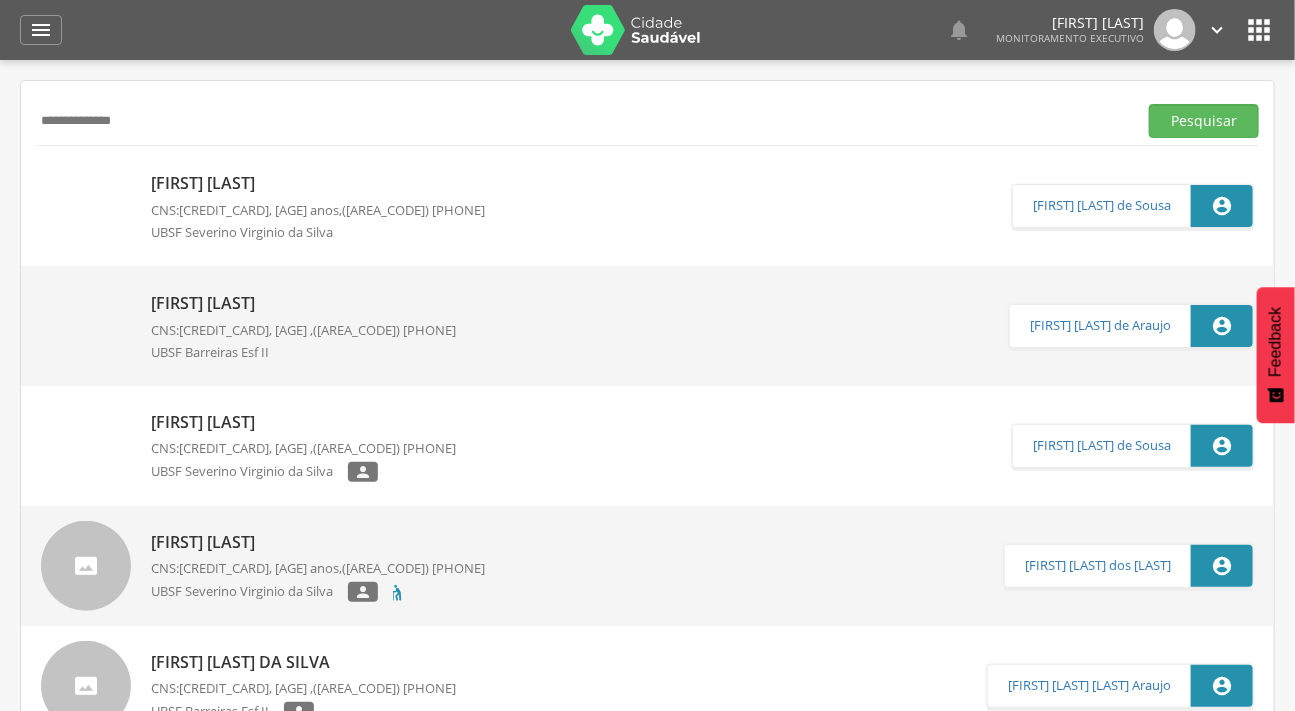 click at bounding box center (41, 172) 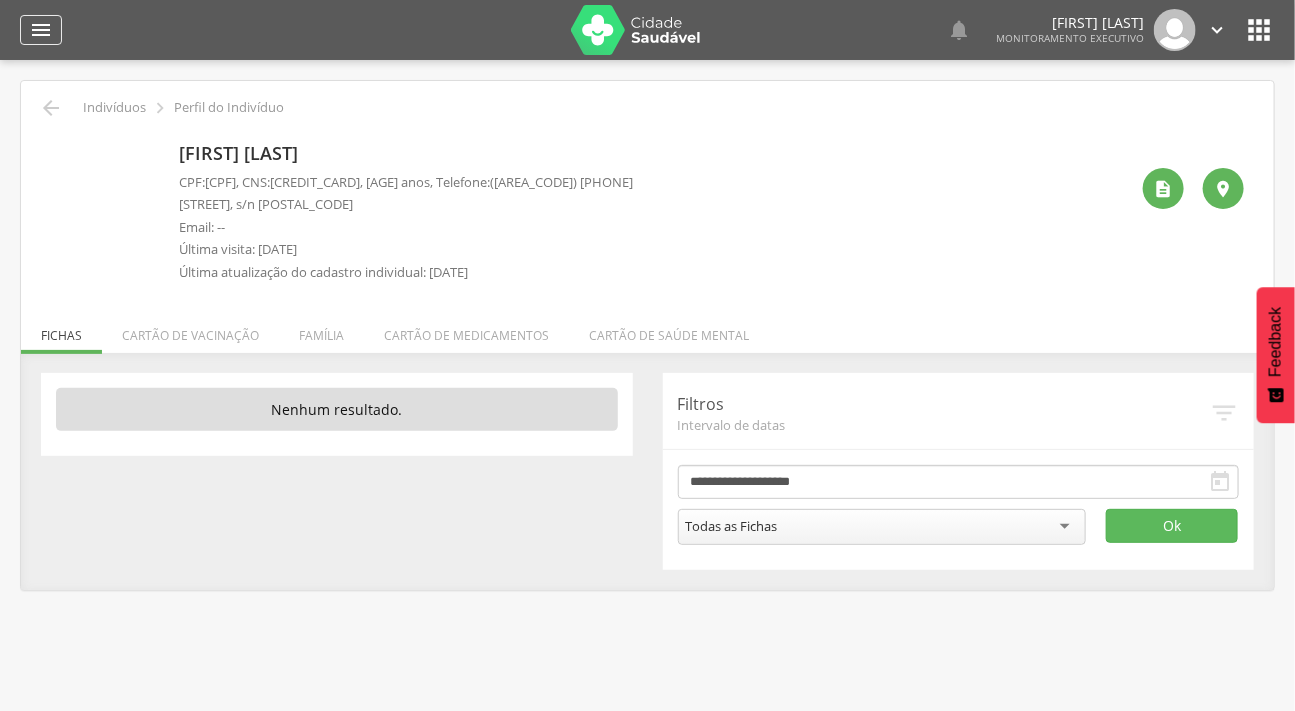 click on "" at bounding box center [41, 30] 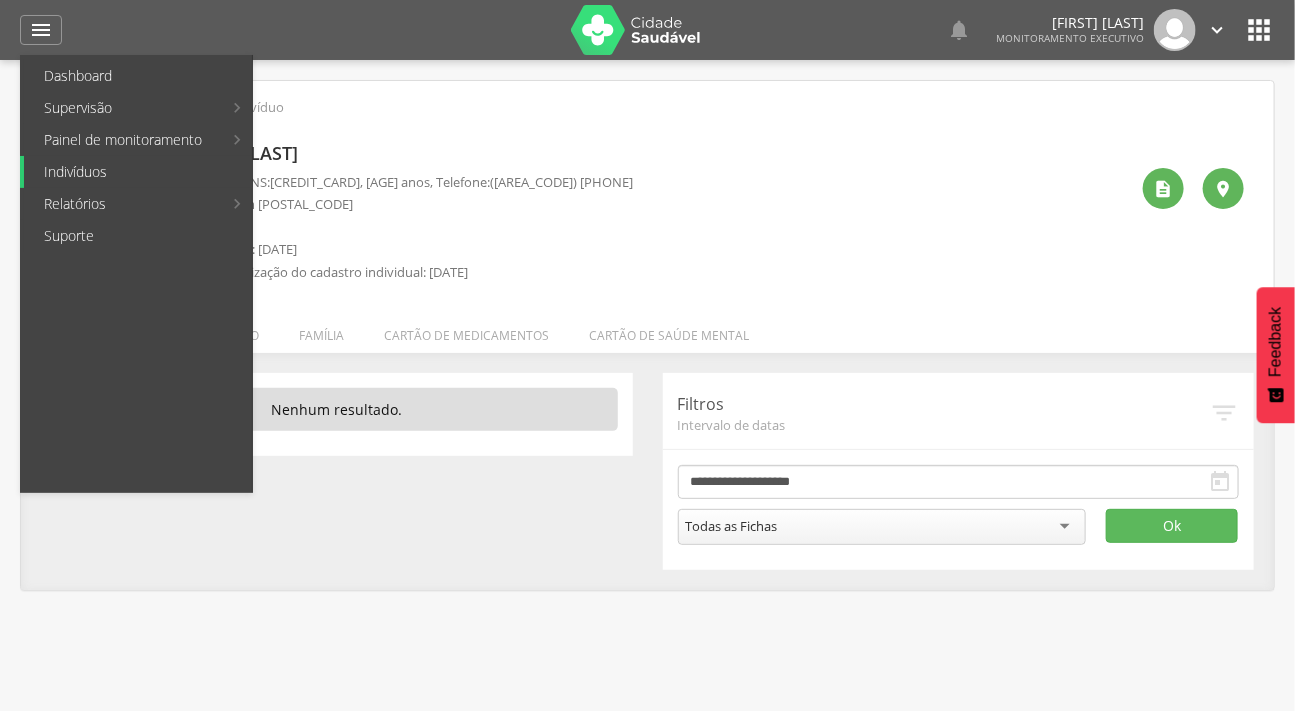 click on "Indivíduos" at bounding box center (138, 172) 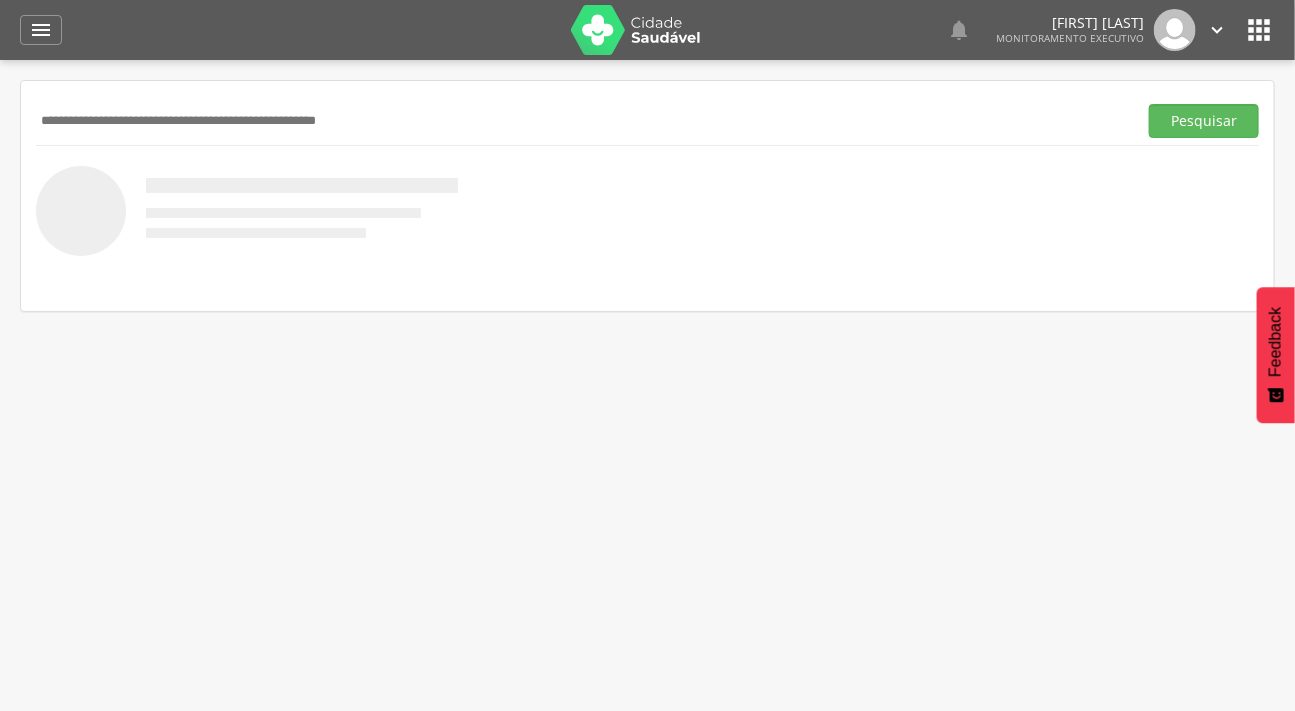 click at bounding box center [582, 121] 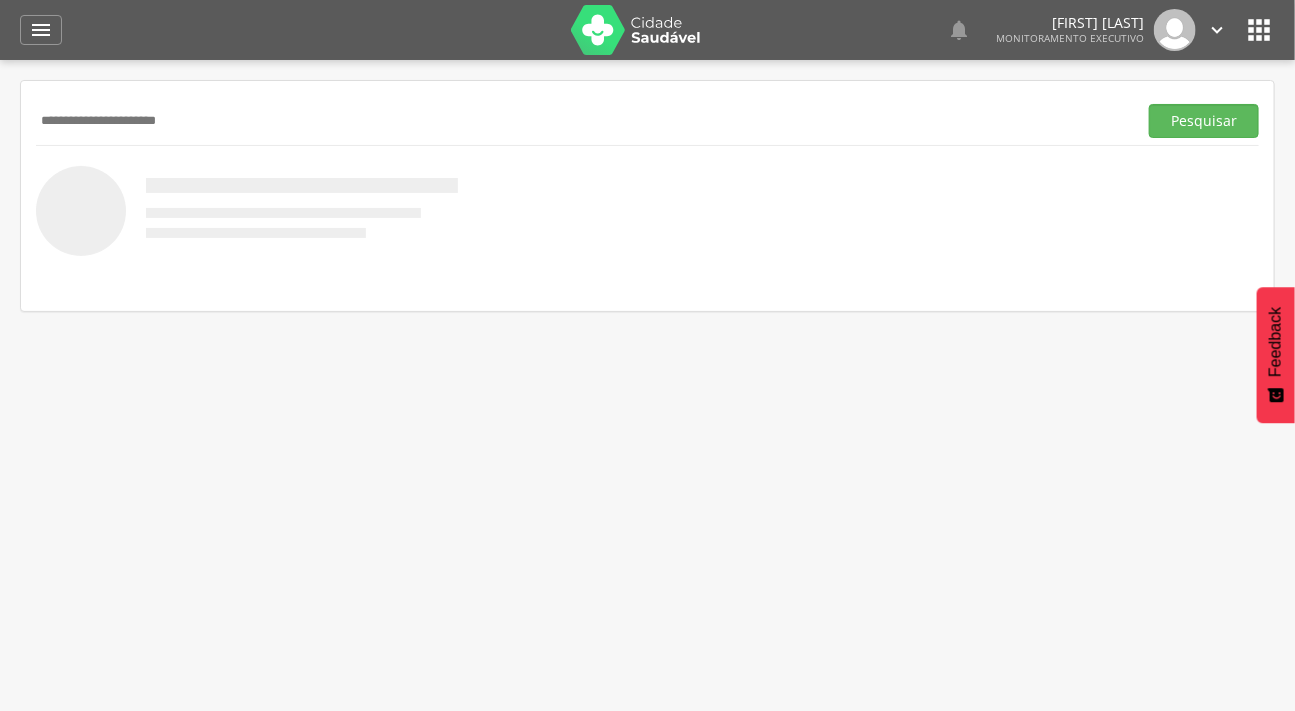 type on "**********" 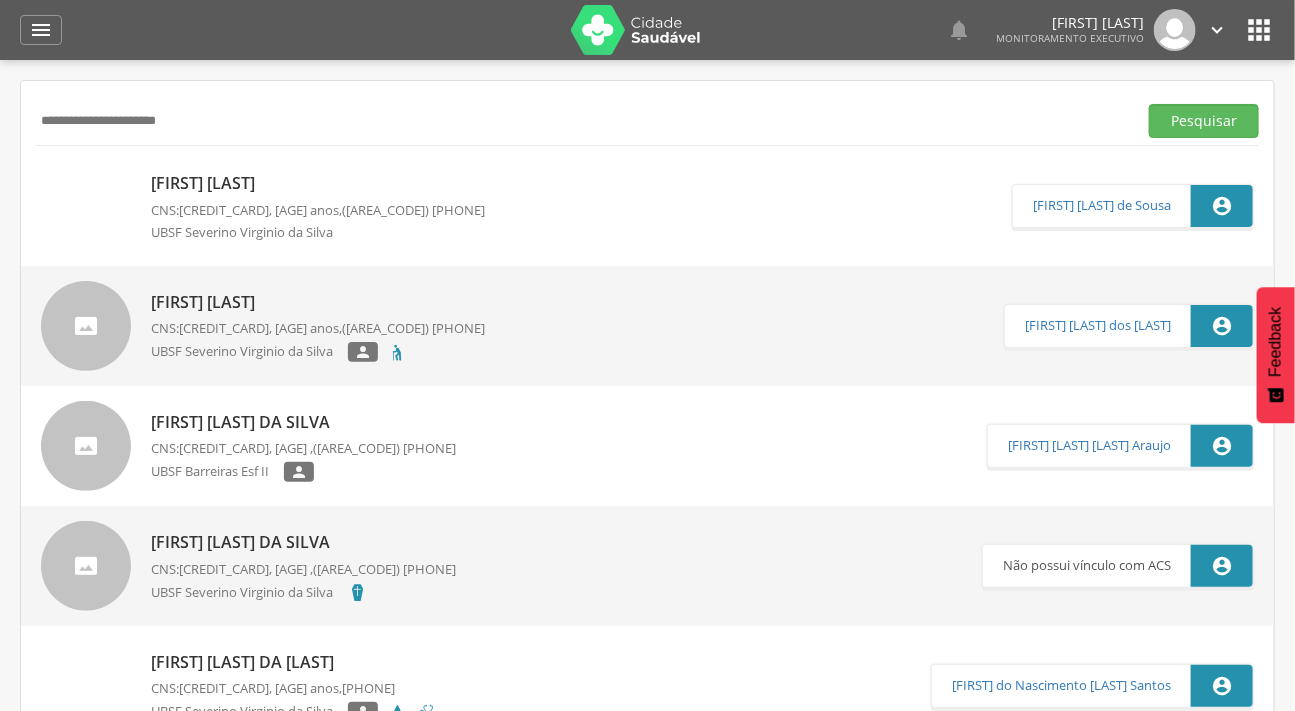 click on "[FIRST] [LAST]" at bounding box center [318, 183] 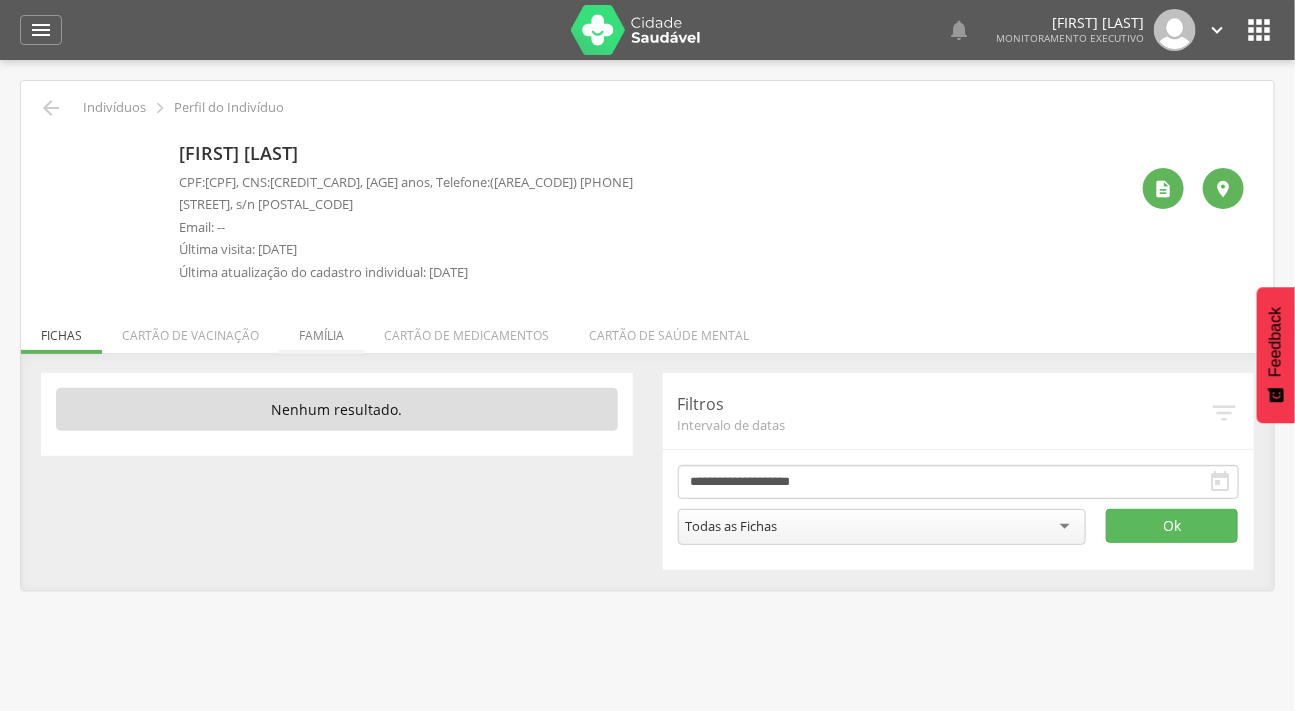 click on "Família" at bounding box center [321, 330] 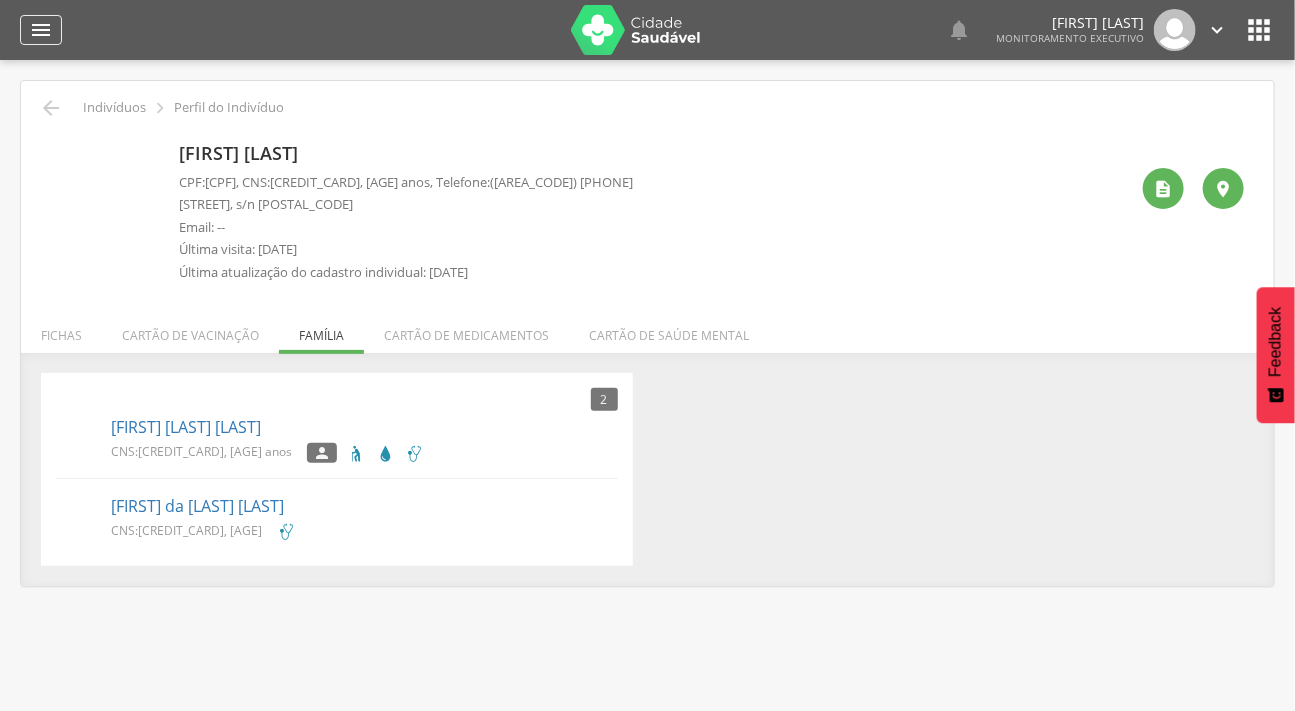 click on "" at bounding box center [41, 30] 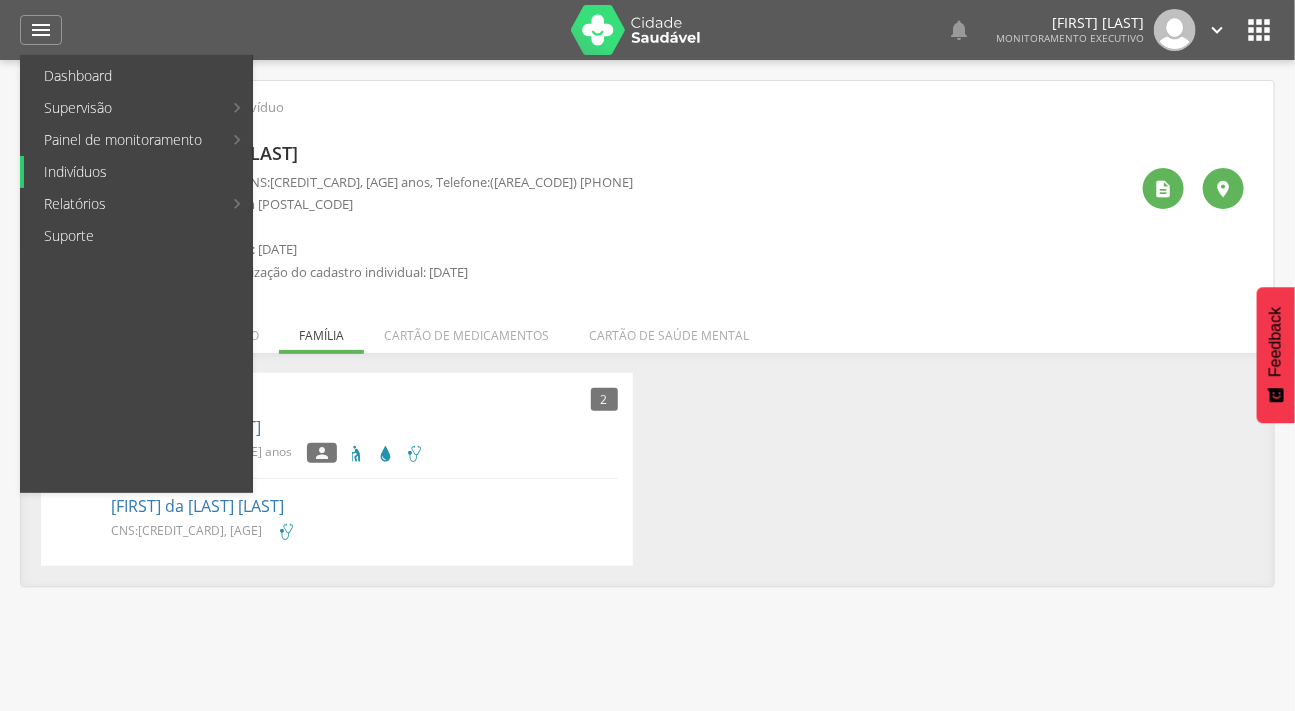 click on "Indivíduos" at bounding box center [138, 172] 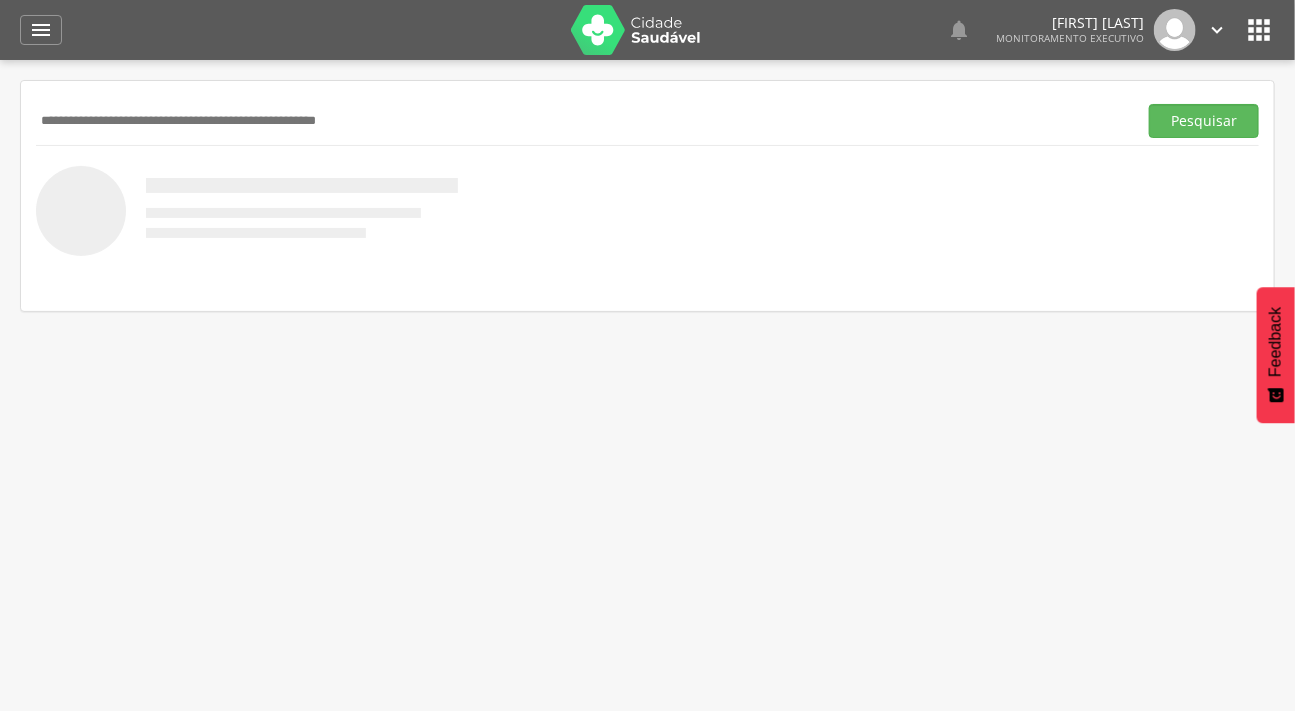 click at bounding box center (582, 121) 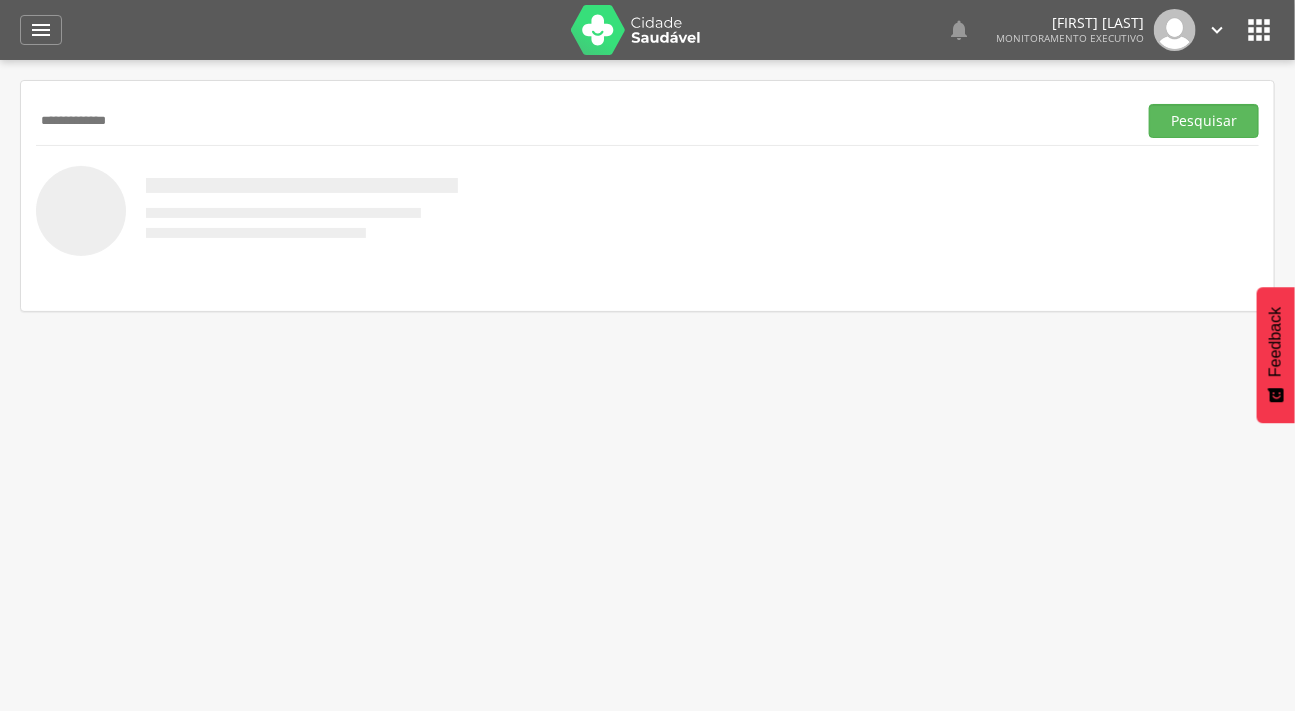 click on "Pesquisar" at bounding box center [1204, 121] 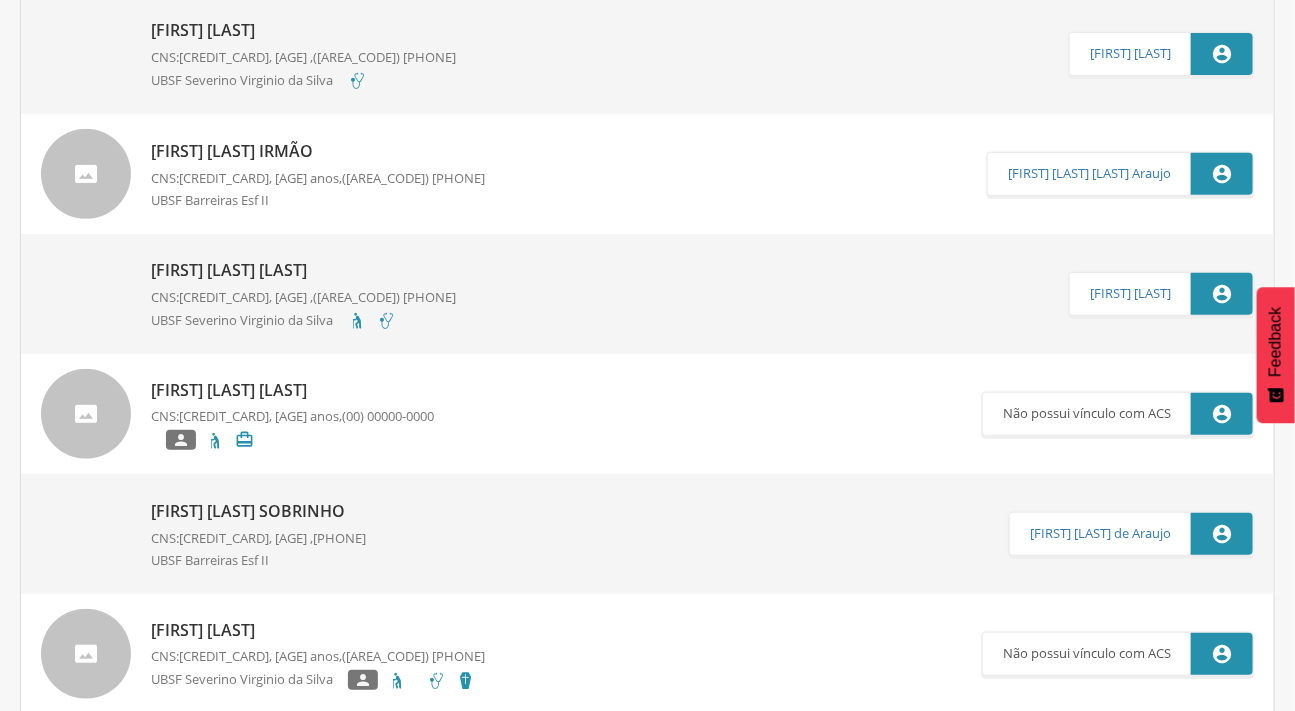 scroll, scrollTop: 0, scrollLeft: 0, axis: both 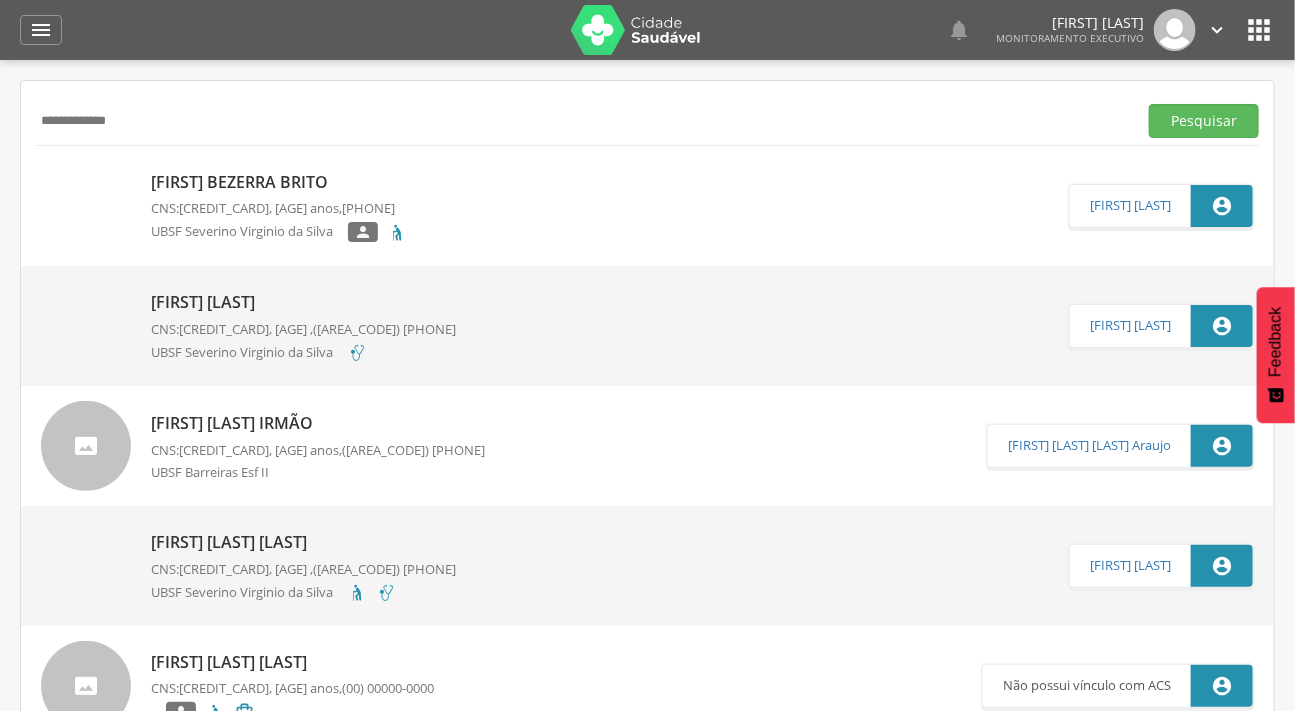 click on "********" at bounding box center [582, 121] 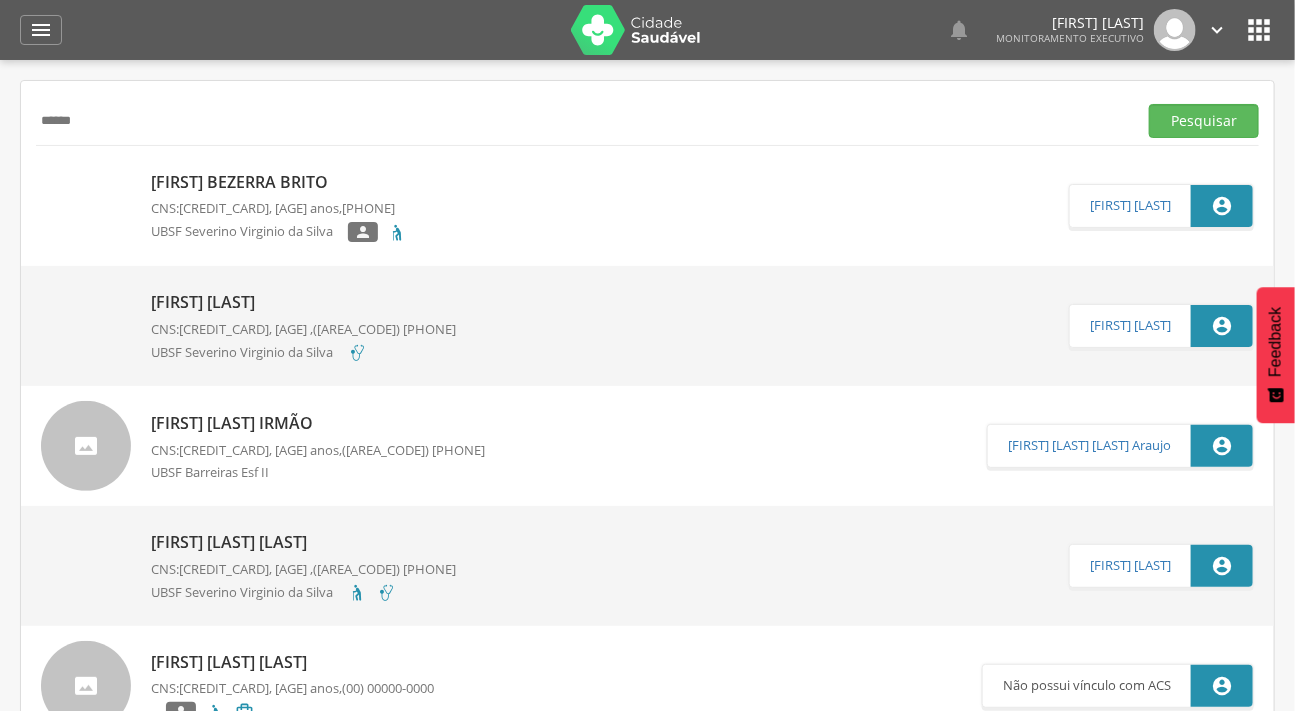 click on "******" at bounding box center (582, 121) 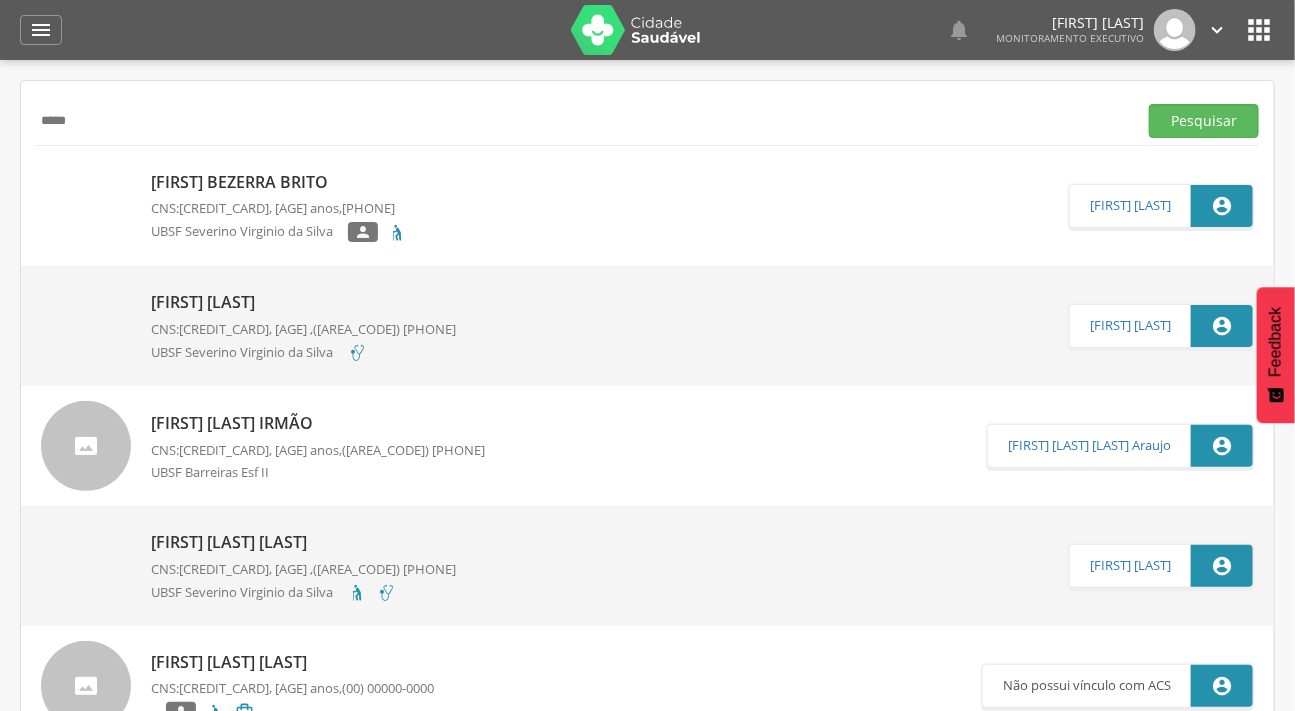 type on "*****" 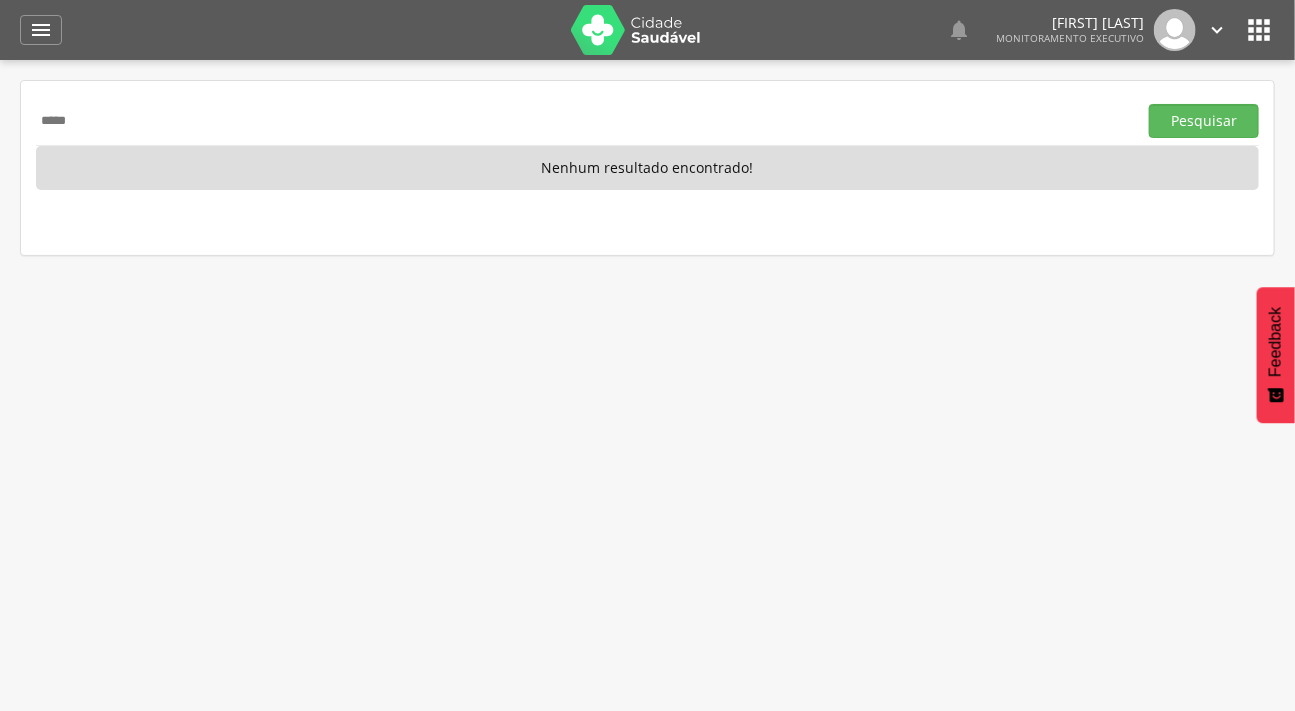 drag, startPoint x: 141, startPoint y: 116, endPoint x: 25, endPoint y: 117, distance: 116.00431 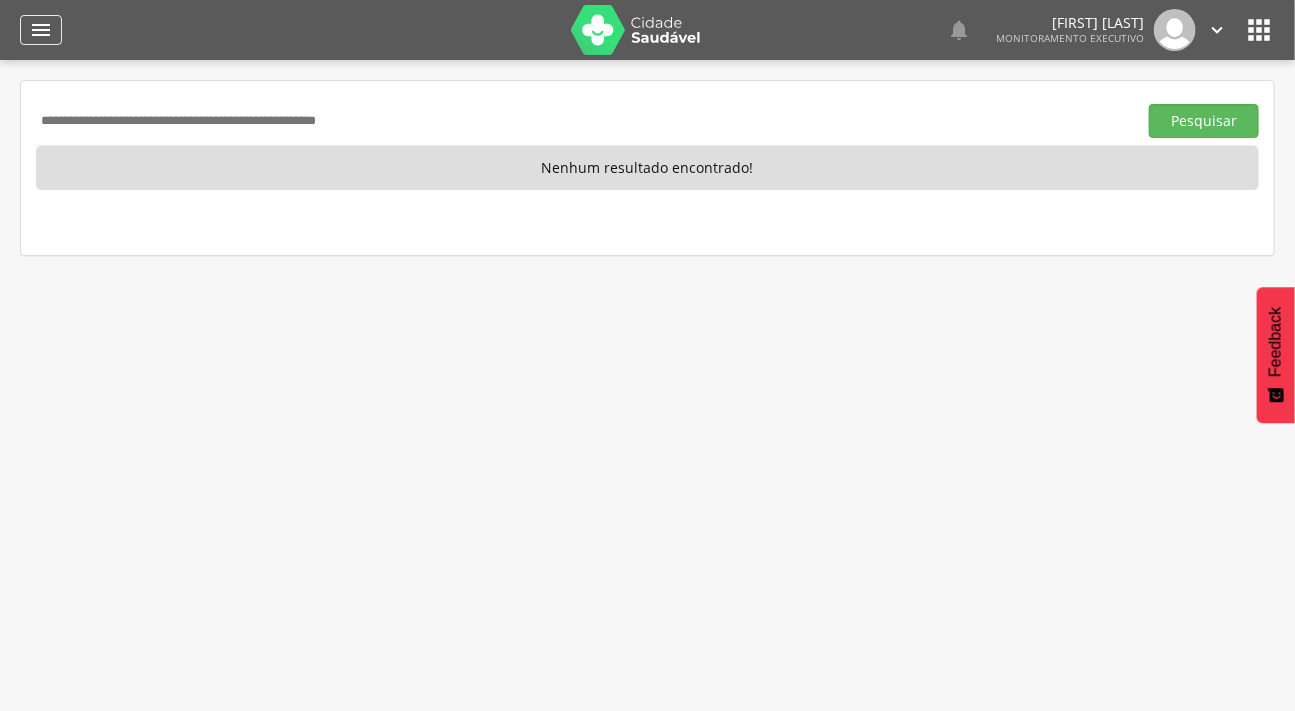click on "
Dashboard
Supervisão
Produtividade
Mapa da cidade
Mapa de cobertura
Ranking
App desatualizado
Última sincronização
Painel de monitoramento
Indicadores
Bolsa Família
Colo de Útero e Mama
Controle Aedes
Controle DCNT
Mortalidade Infantil
Mortalidade Materna
Saúde Mental
Pessoas com Deficiência
Pré-Natal
Puericultura
Sala de situação
Mapa dinâmico
Buscas ativas
Indivíduos
Relatórios
Acompanhamento
Personalizados
Mapeamentos
Suporte
0


Lorem ipsum dolor  sit amet,  sed do eiusmod 1 min

Lorem ipsum dolor" at bounding box center (647, 30) 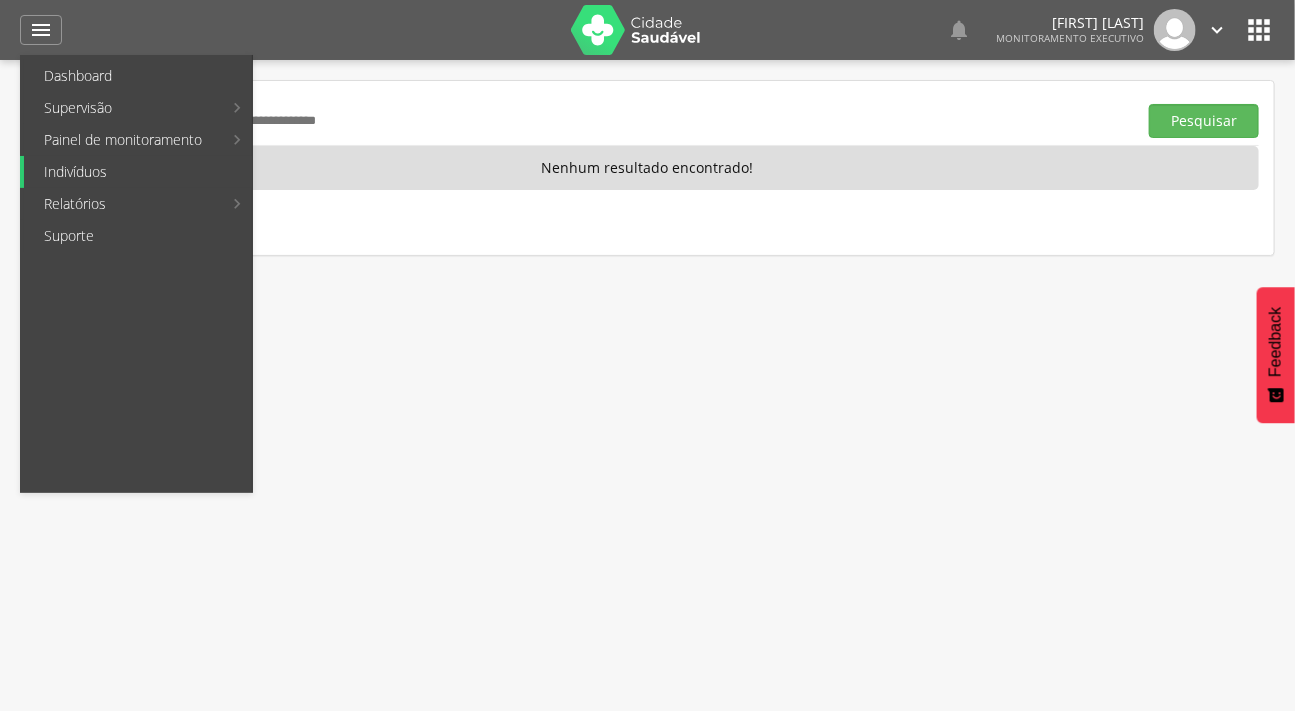 click on "Indivíduos" at bounding box center [138, 172] 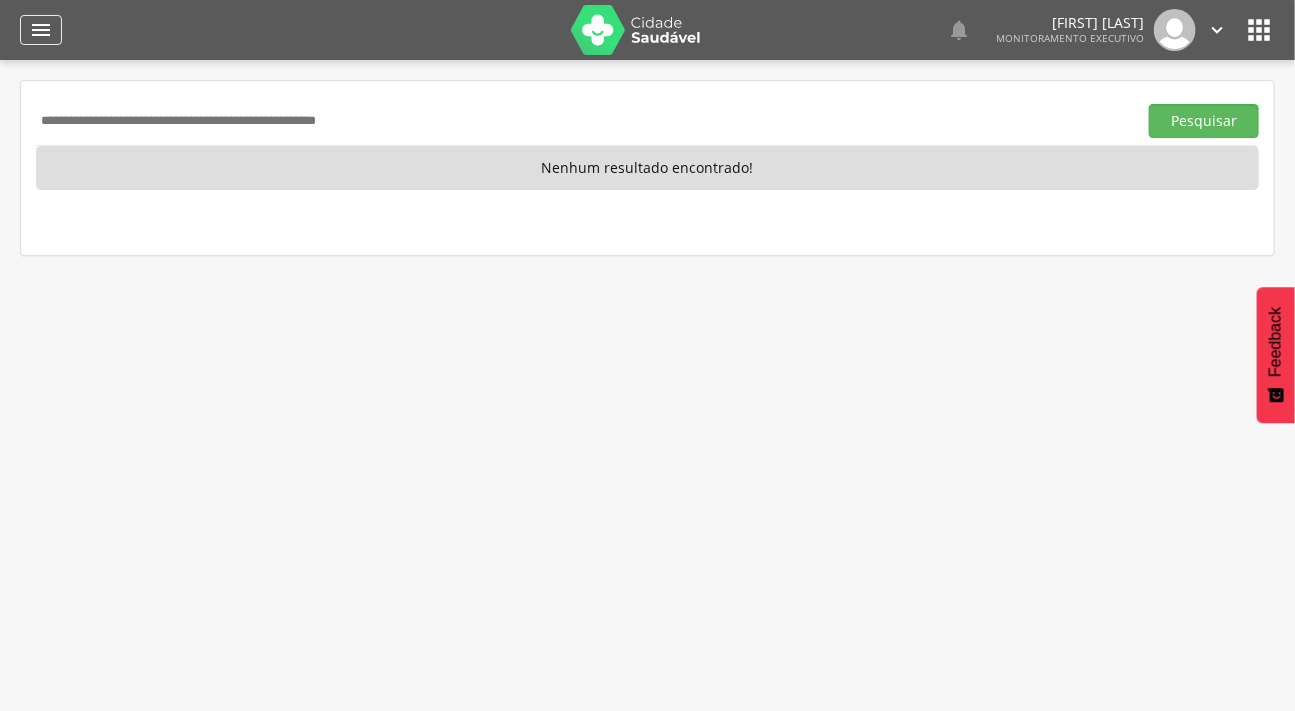 click on "" at bounding box center [41, 30] 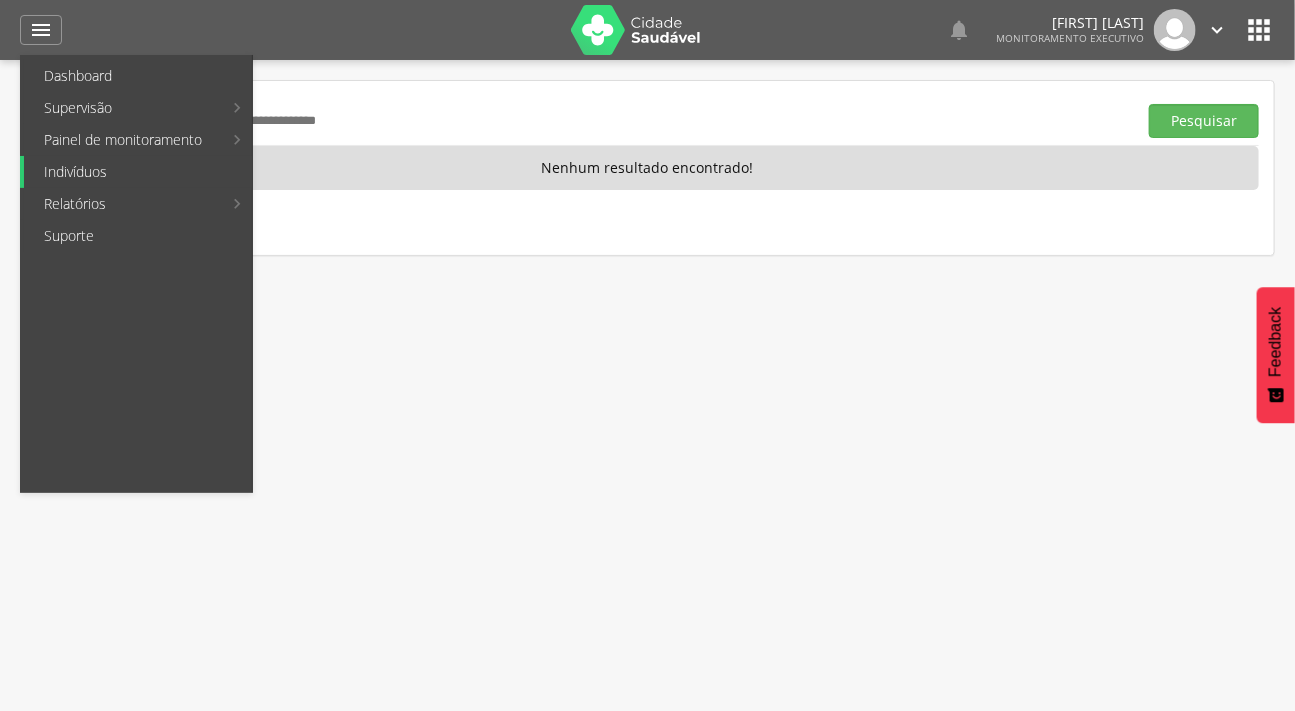 click on "Indivíduos" at bounding box center [138, 172] 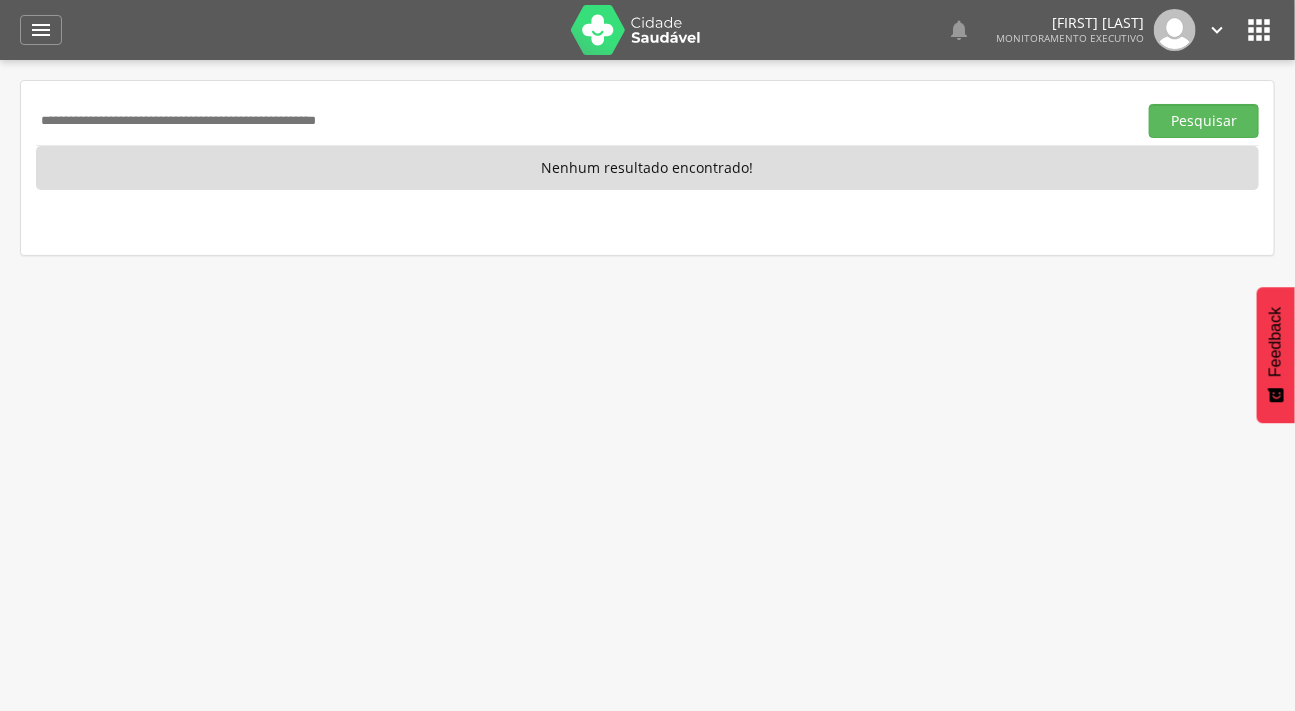 click at bounding box center [582, 121] 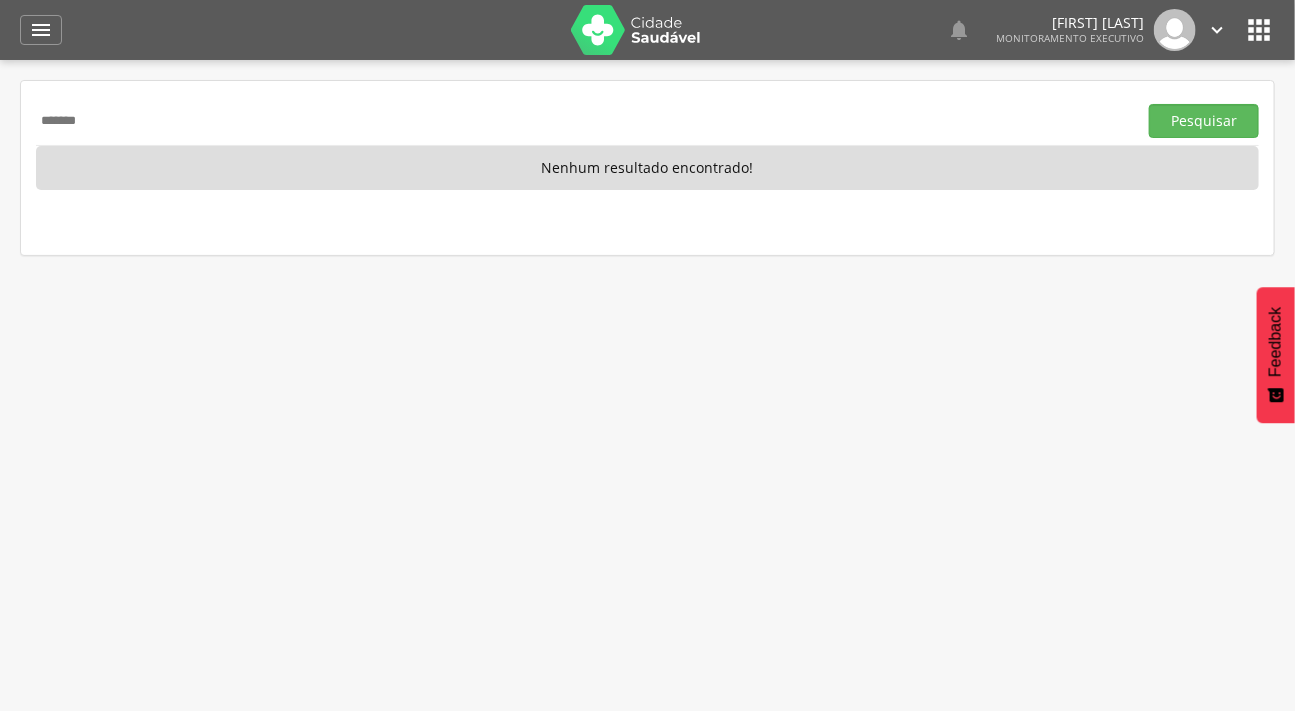 type on "******" 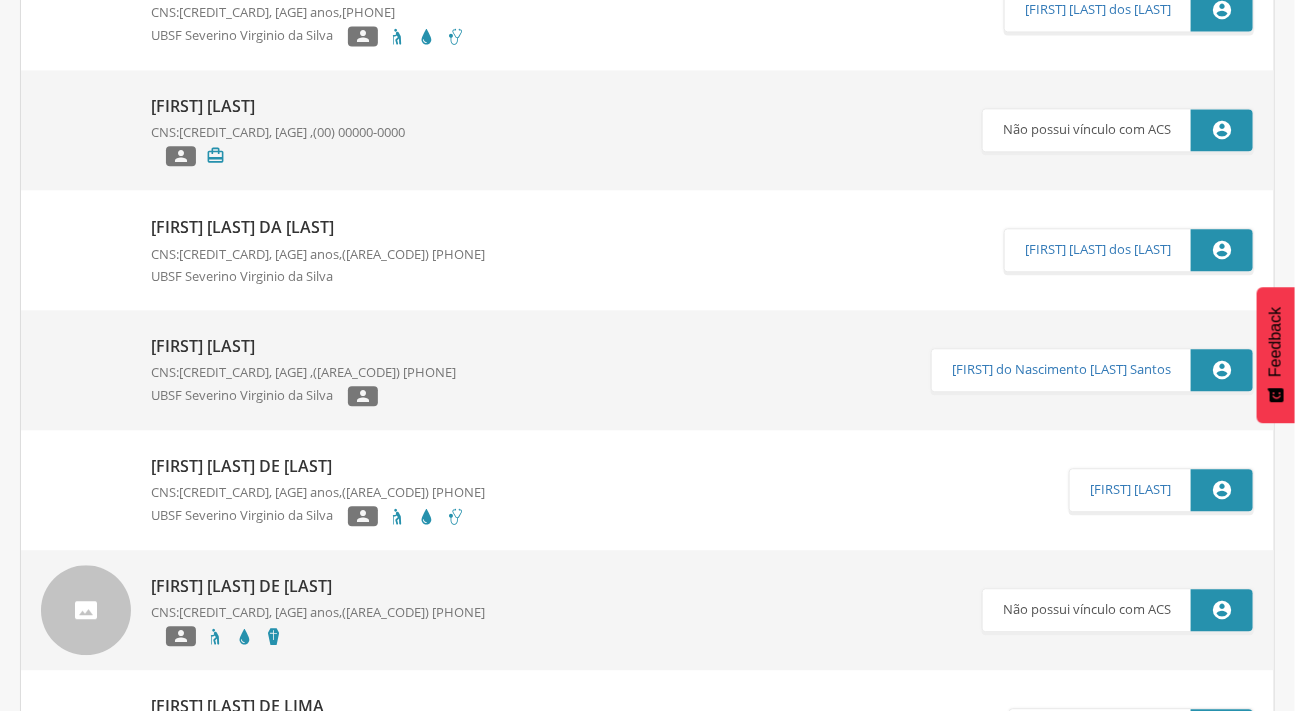 scroll, scrollTop: 1770, scrollLeft: 0, axis: vertical 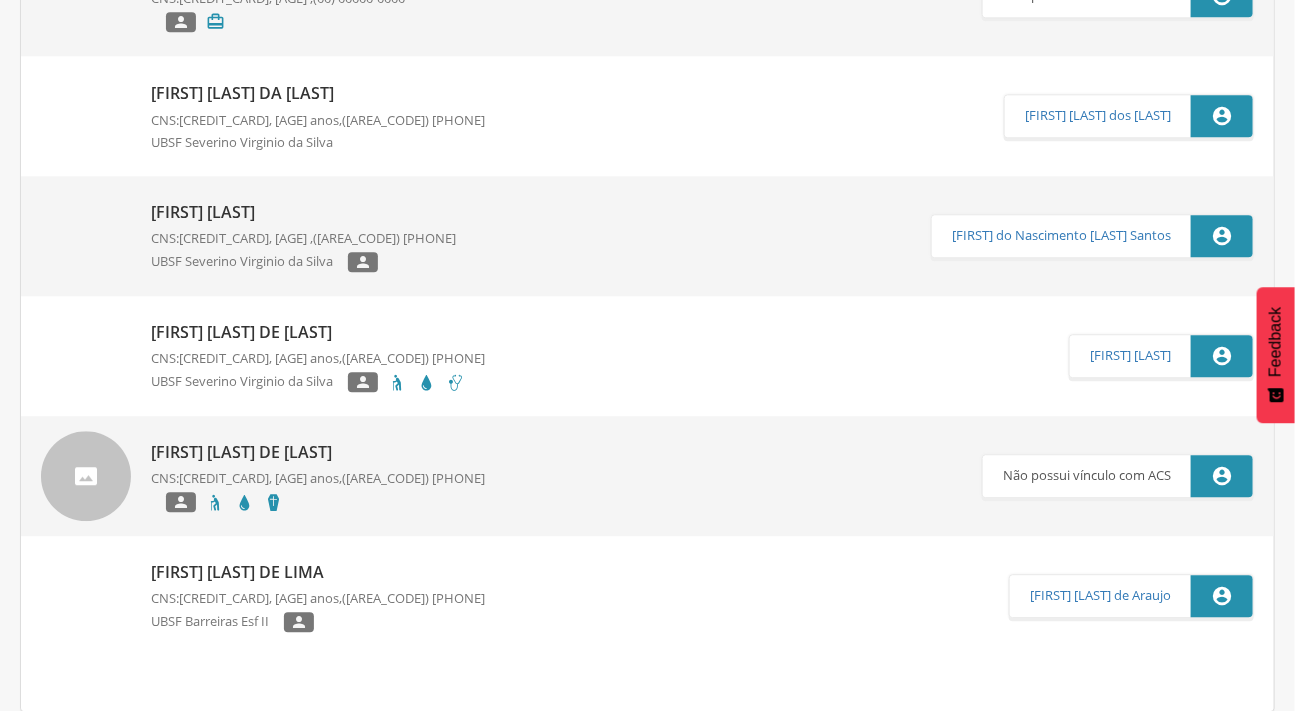 click at bounding box center (41, 562) 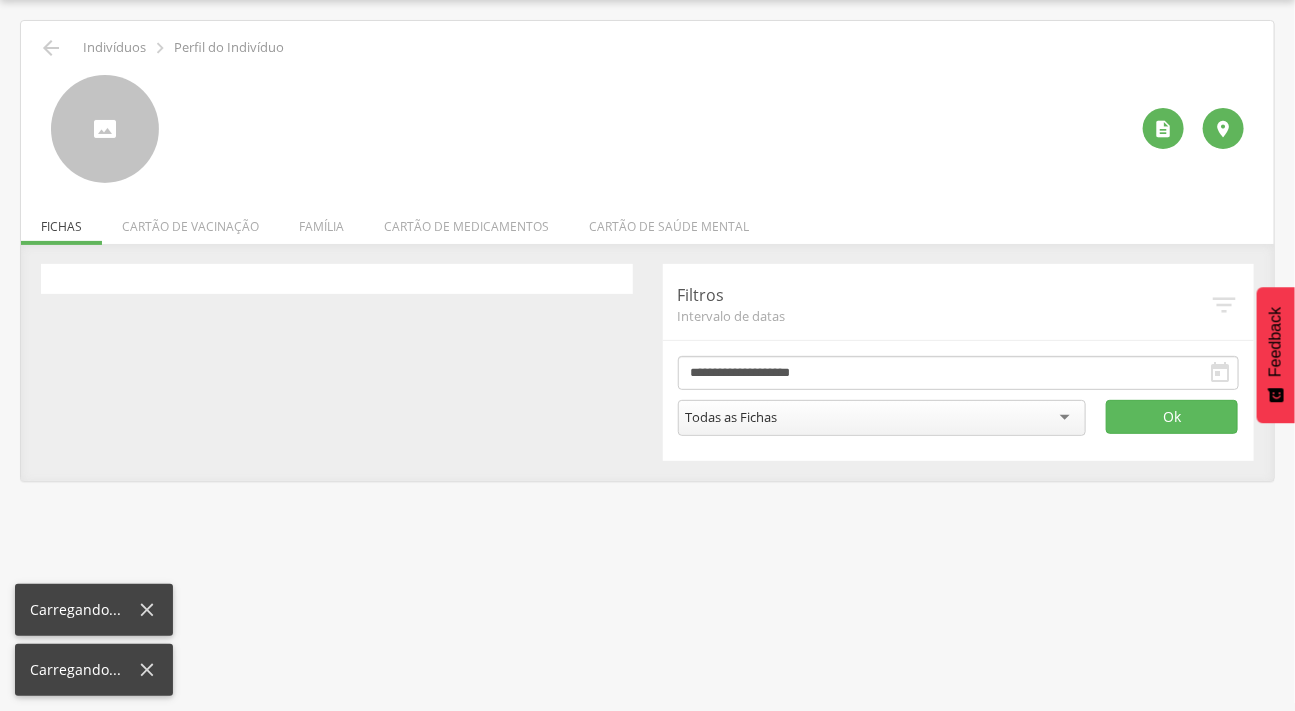 scroll, scrollTop: 60, scrollLeft: 0, axis: vertical 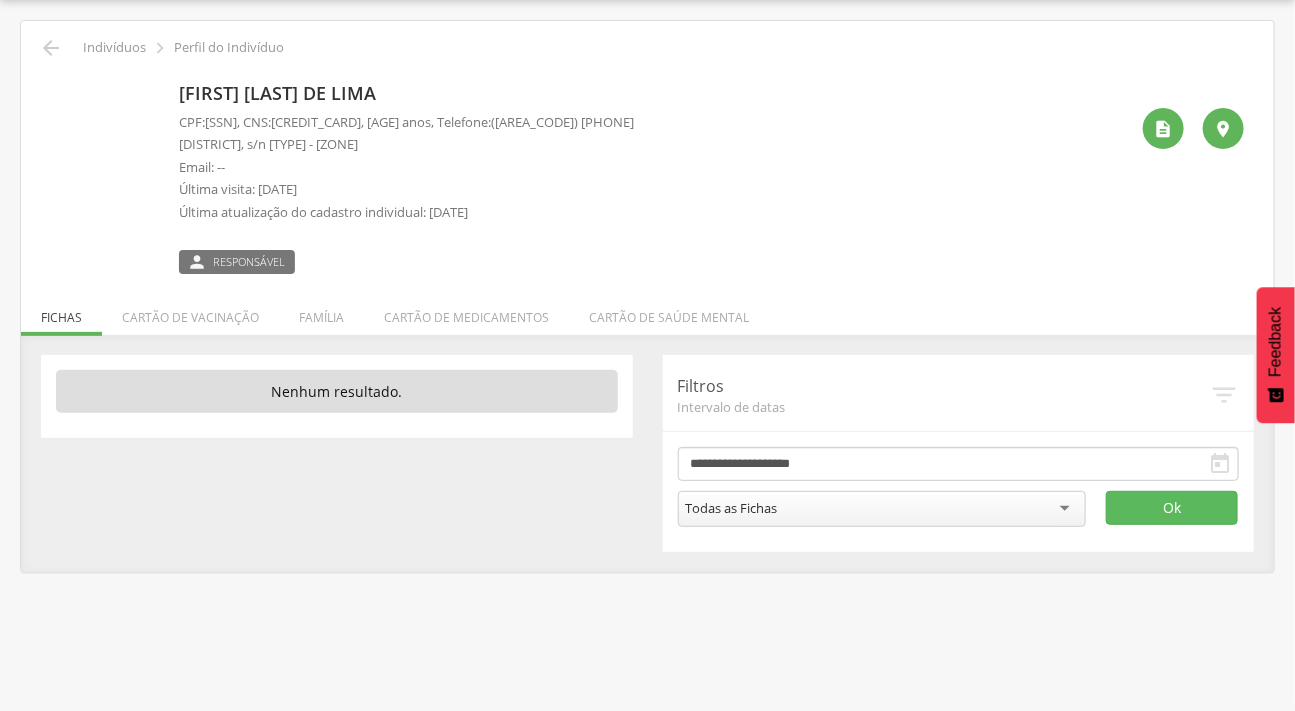 drag, startPoint x: 300, startPoint y: 121, endPoint x: 203, endPoint y: 122, distance: 97.00516 